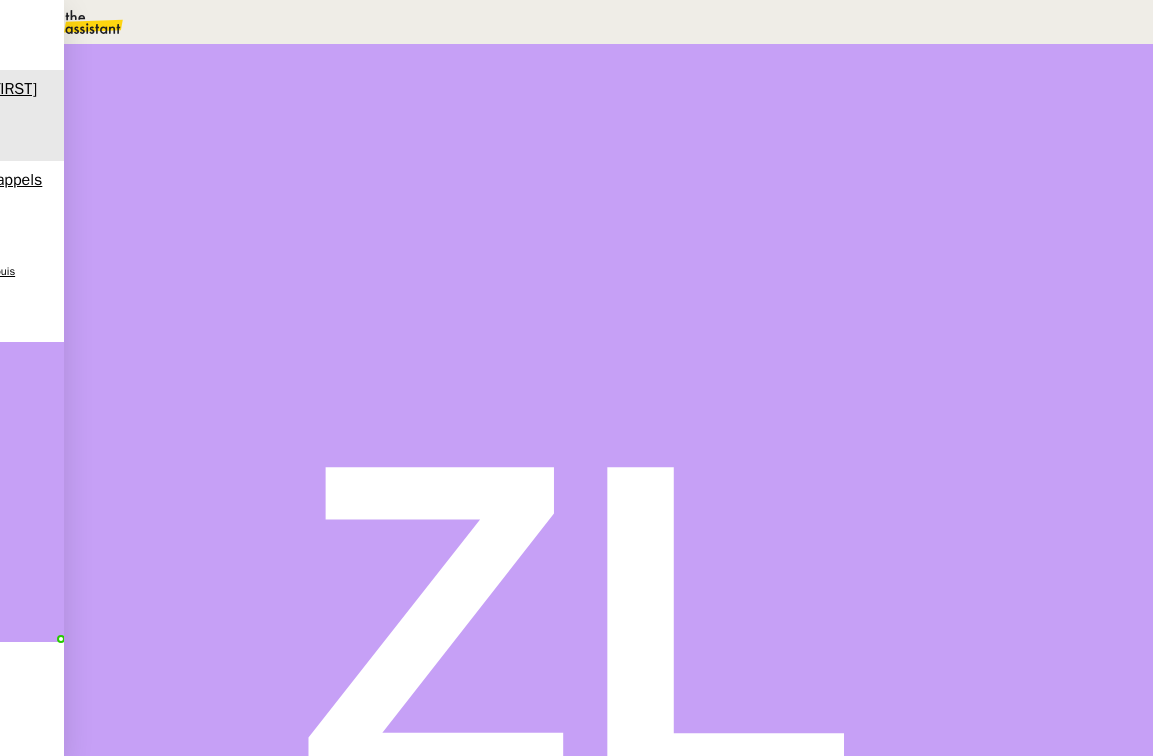 scroll, scrollTop: 0, scrollLeft: 0, axis: both 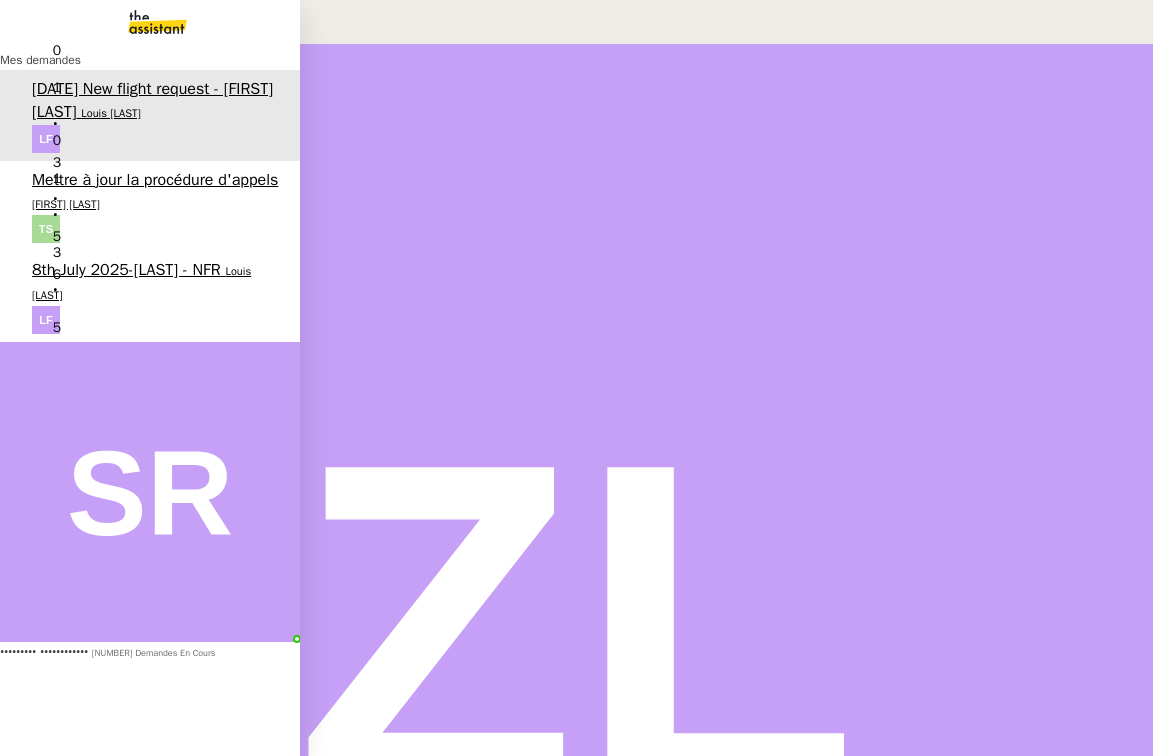 click on "Louis [LAST]" at bounding box center [111, 113] 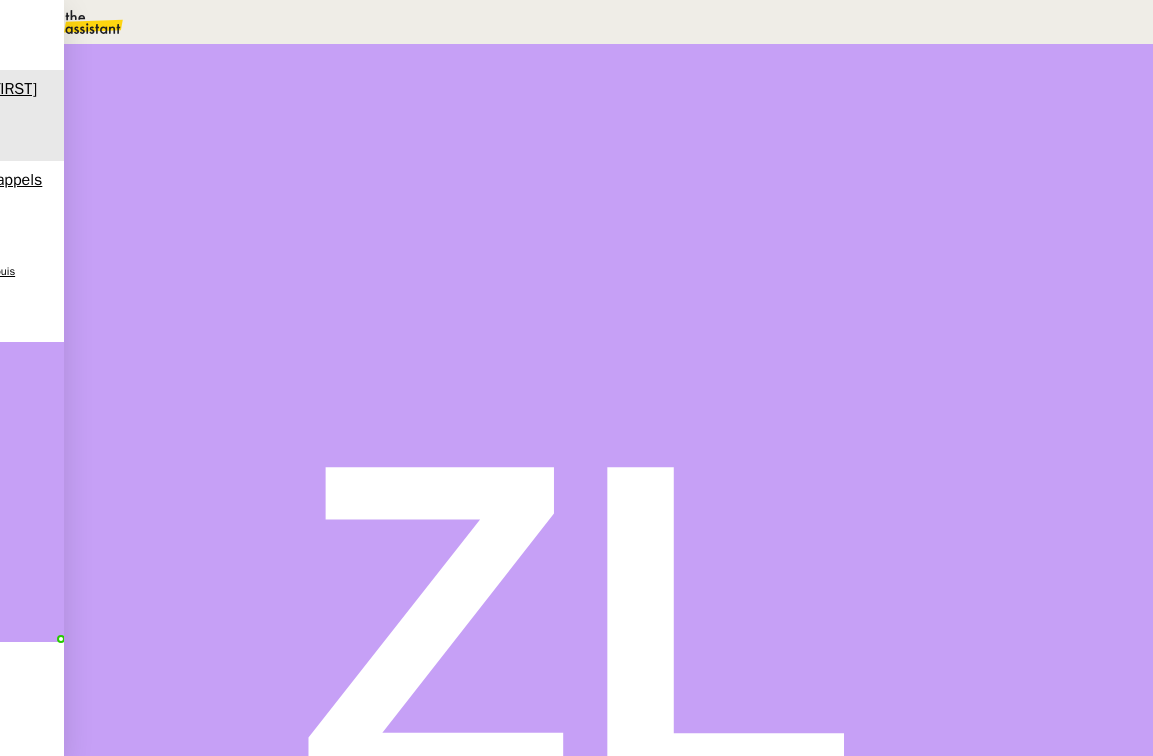 scroll, scrollTop: 138, scrollLeft: 0, axis: vertical 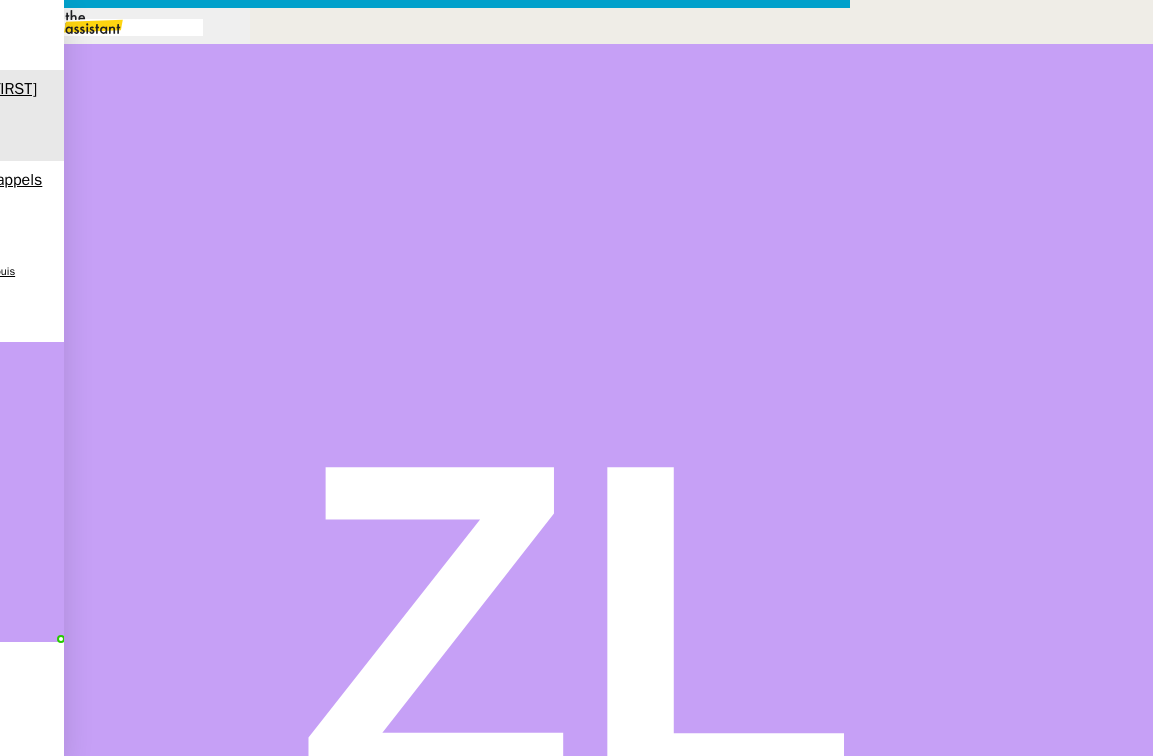 click at bounding box center (425, 837) 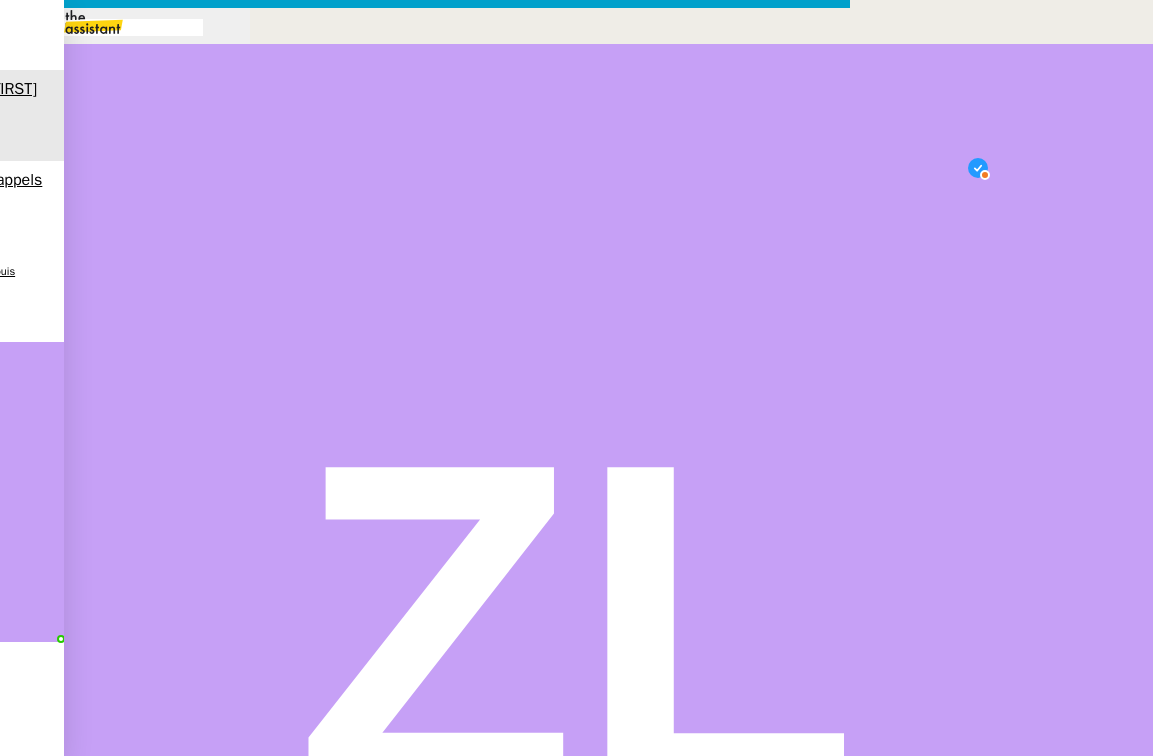 scroll, scrollTop: 21, scrollLeft: 0, axis: vertical 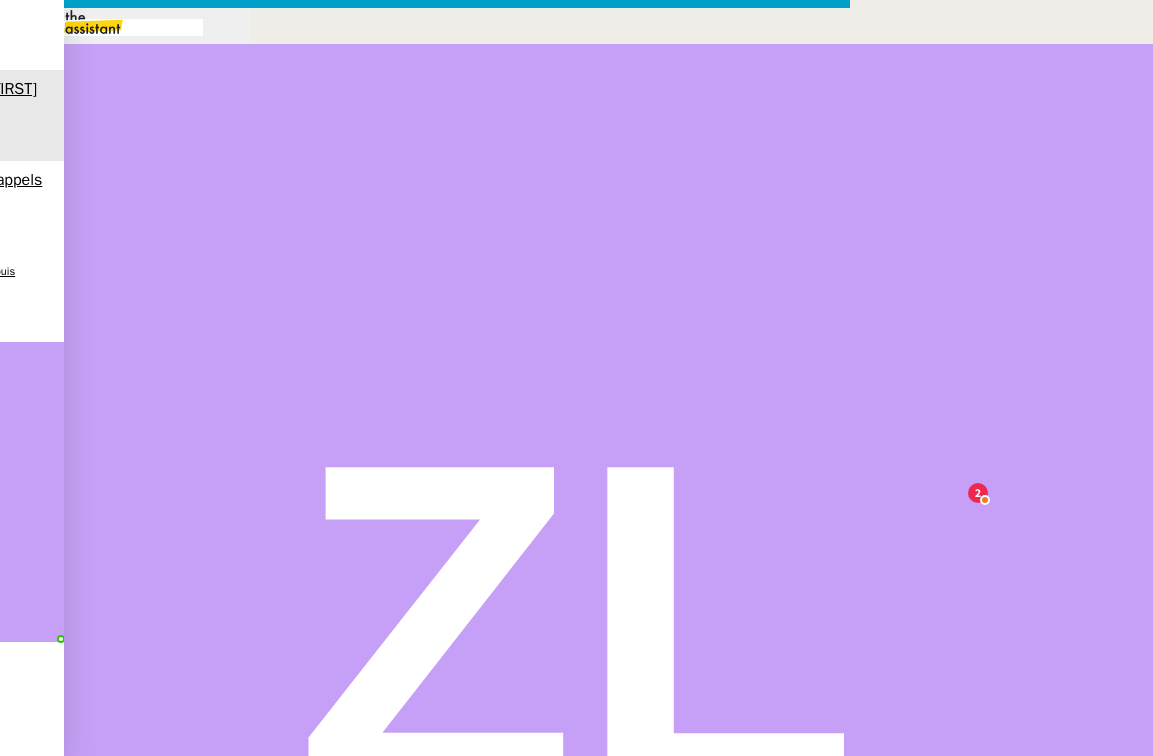 click on "••• ••••••••• •• ••••••••• •• •••••••• ••••• •••••••••• •••• •••••• •••••• •••••••• •• ••• ••••••• •• • •••••• • •••••• •• •••••• ••••• ••••••• ••• •••• ••• ••• ••••••••••• •• •••••• ••• ••••••••••• ••• ••••••• ••• ••••••• •••••••• •• ••••••• •••• ••• •••••••••••" at bounding box center (425, 942) 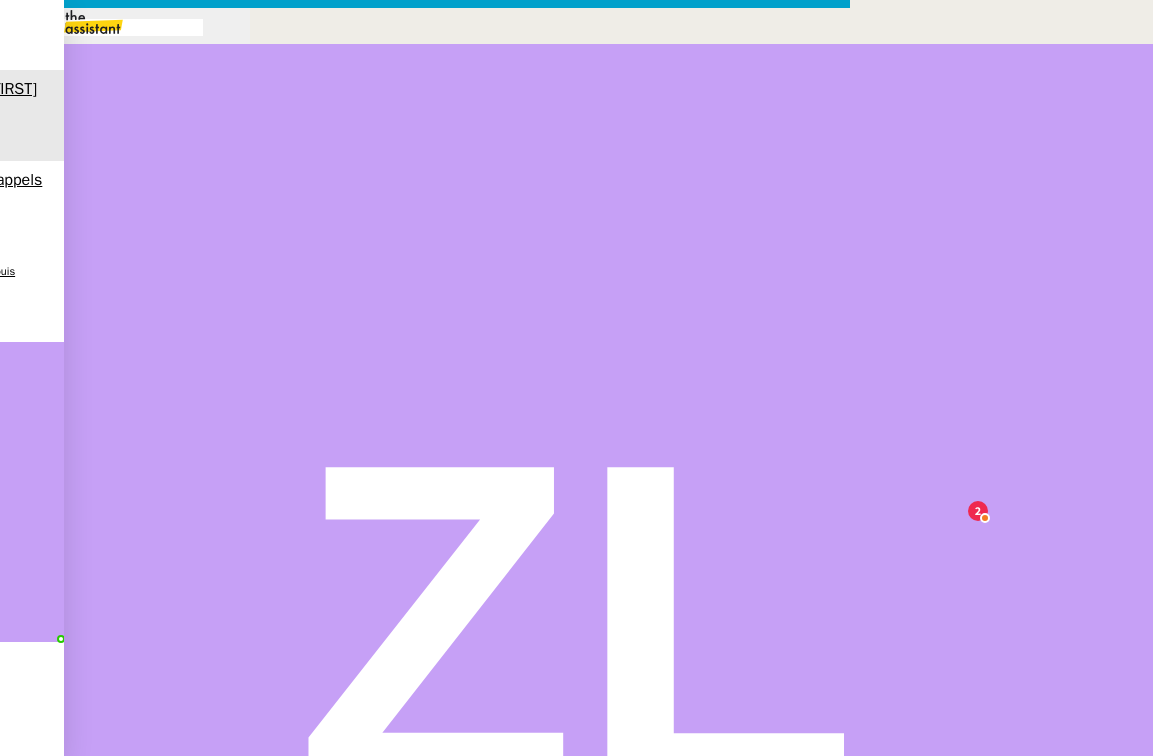 click on "Unless I hear back from you, I will assume that the request is no longer active and will proceed to close it within the next 24 hours." at bounding box center (425, 1047) 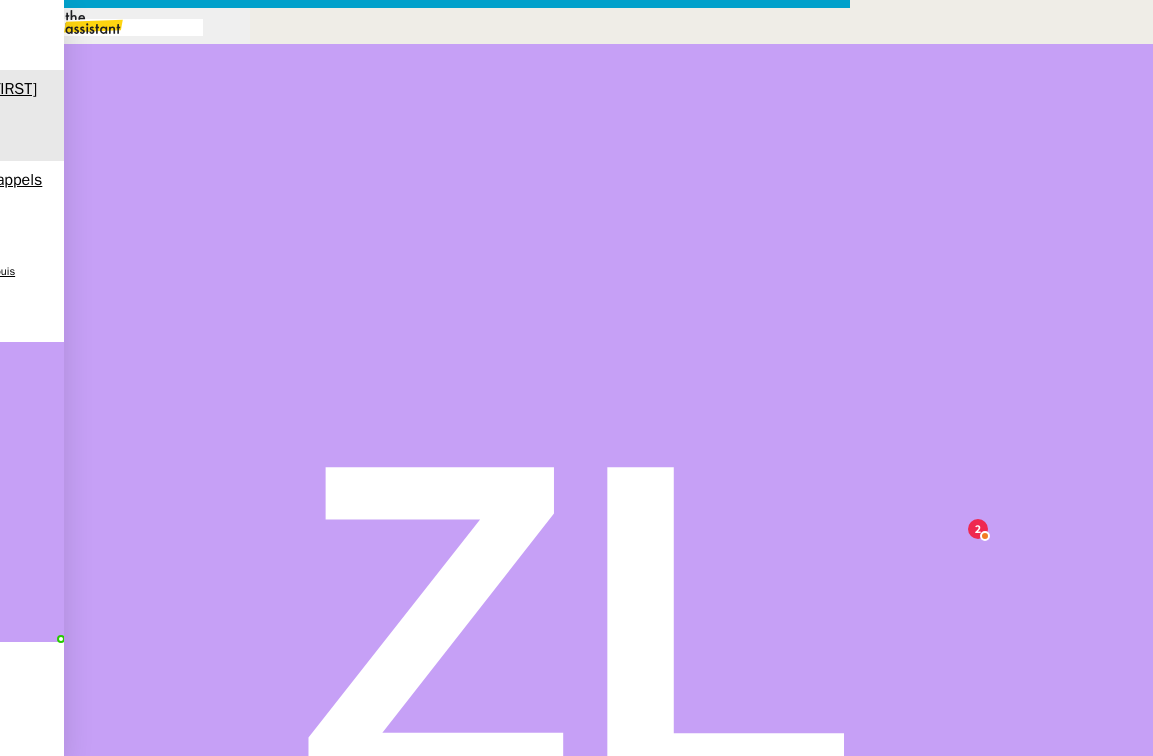 drag, startPoint x: 484, startPoint y: 515, endPoint x: 362, endPoint y: 157, distance: 378.21686 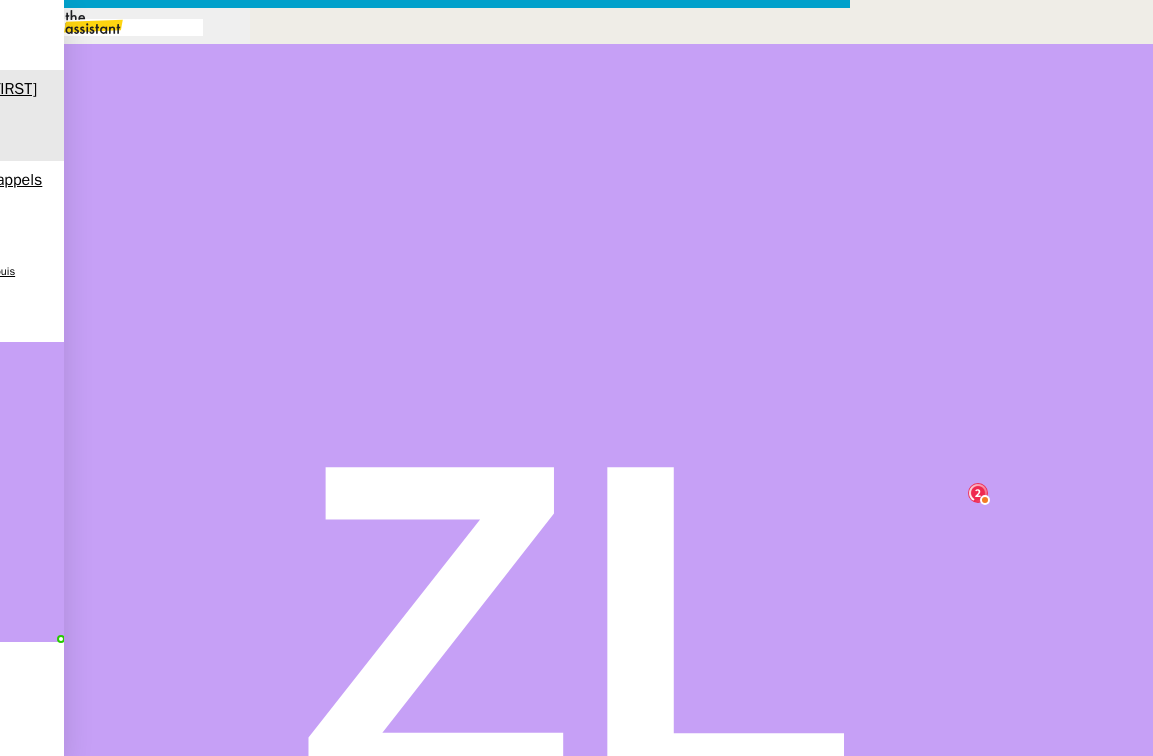 click on "I am writing to follow up on my previous message regarding your recent flight enquiry. I would be most grateful if you could kindly confirm whether you have had the chance to review the information and clarify the outstanding details required to proceed with the quotations. Unless I hear from you, I shall assume that the request is no longer current and will plan to close it within the next 24 hours. Naturally, should you wish to revisit it at a later stage, I would be delighted to assist you. Thank you once again for your time and consideration. With kind regards, Joséphine [LAST]" at bounding box center (425, 977) 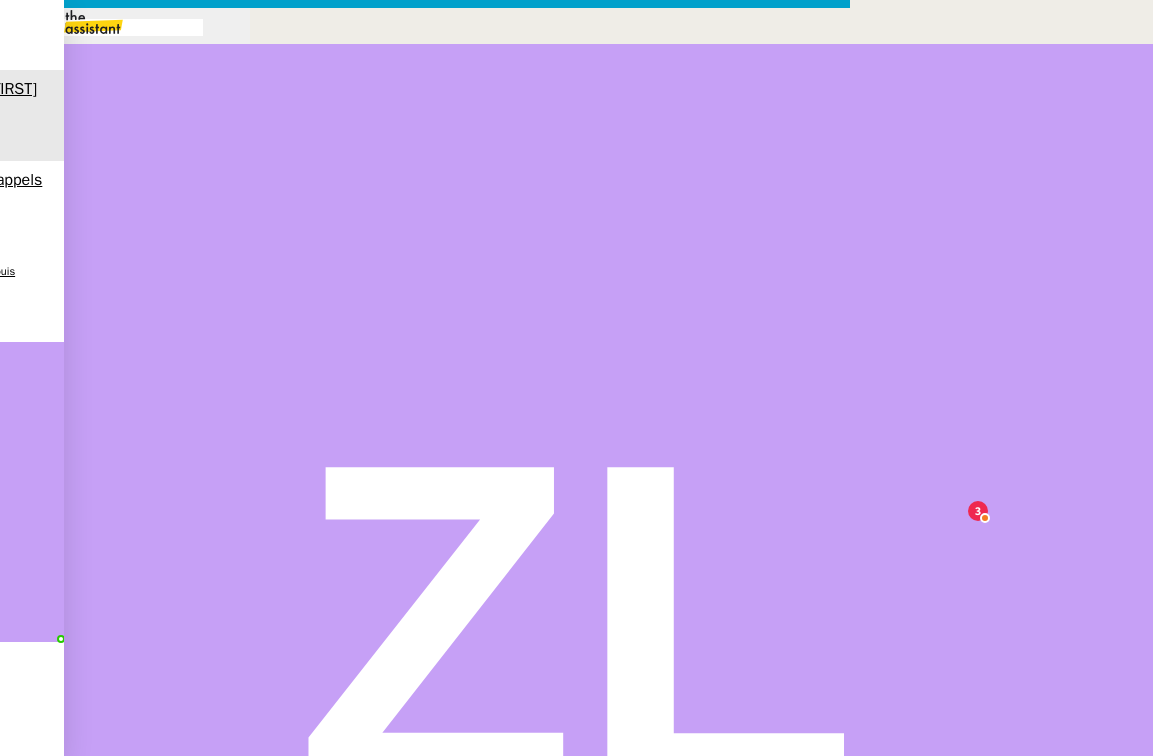 click on "Unless I hear from you, I shall assume that the request is no longer current and will plan to close it within the next 24 hours. Naturally, should you wish to revisit it at a later stage, I would be delighted to assist you." at bounding box center (425, 1059) 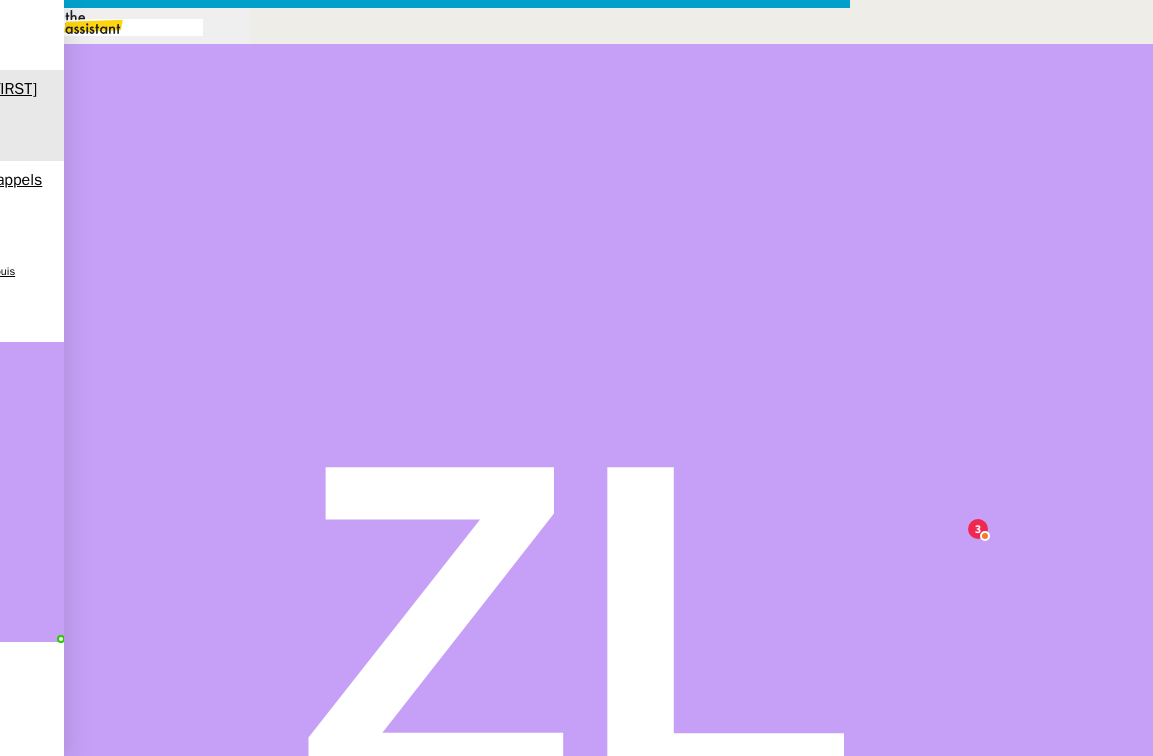 drag, startPoint x: 410, startPoint y: 166, endPoint x: 476, endPoint y: 476, distance: 316.94794 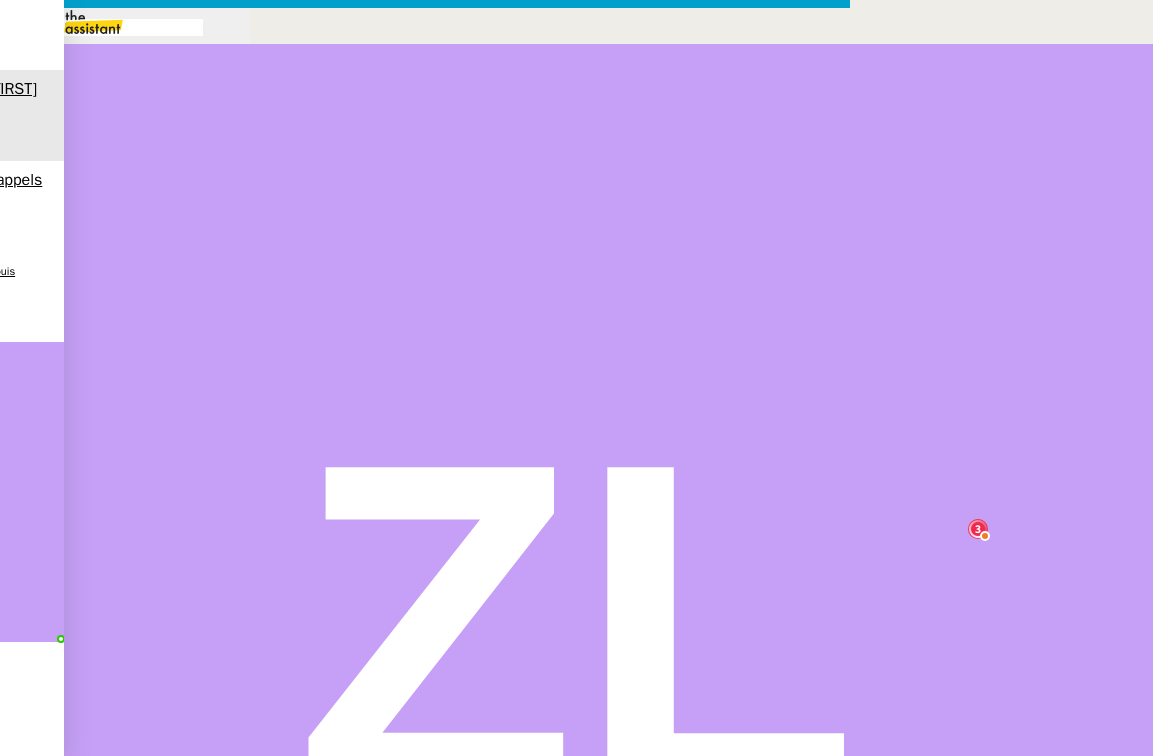 scroll, scrollTop: 21, scrollLeft: 0, axis: vertical 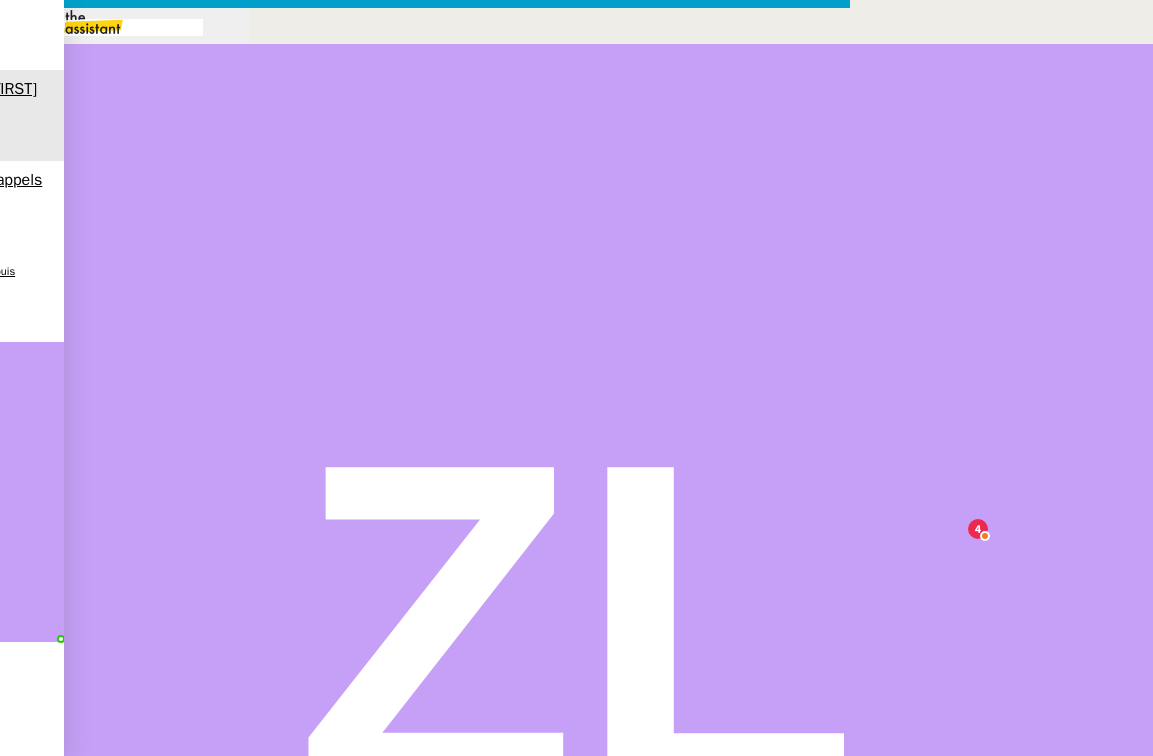 drag, startPoint x: 461, startPoint y: 494, endPoint x: 406, endPoint y: 493, distance: 55.00909 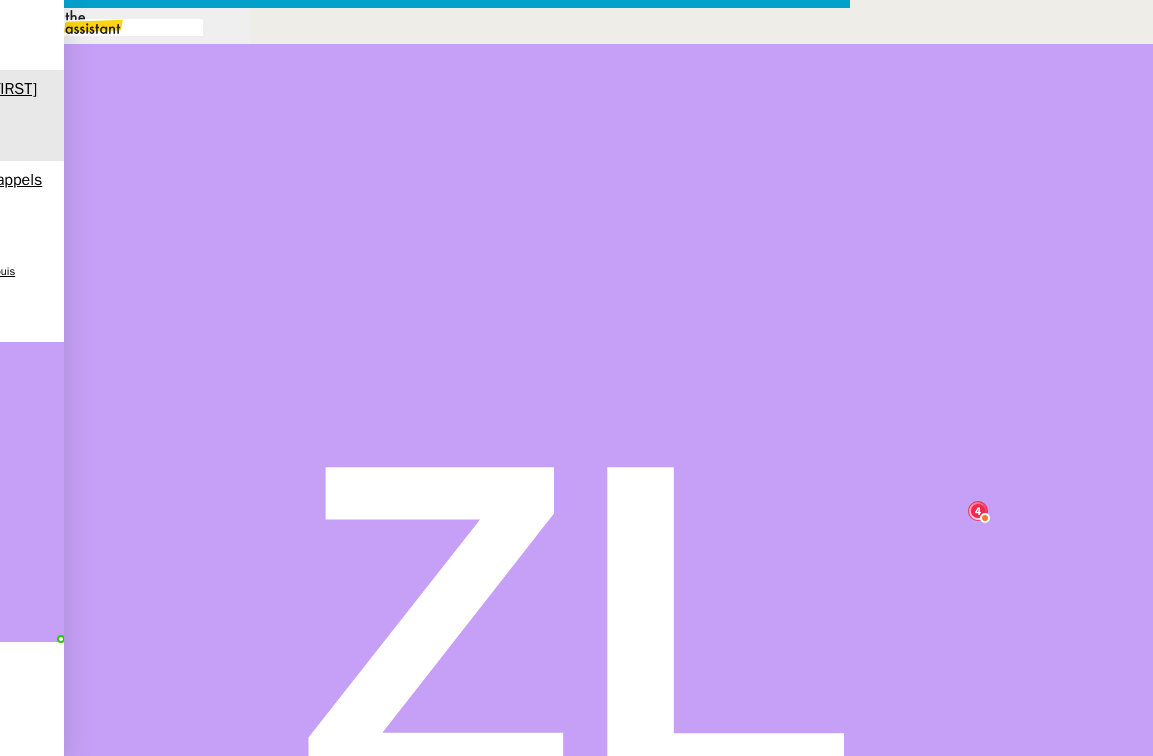 click on "Dear Ms [LAST], I hope this message finds you well. I am writing to follow up on my previous message regarding your recent flight enquiry. I would be most grateful if you could kindly confirm whether you have been able to review the information and clarify the outstanding details required to proceed with the quotations. Unless I hear from you, I shall assume that the request is no longer current and will plan to close it within the next 24 hours. Naturally, should you wish to revisit it at a later stage, I would be delighted to assist you. Thank you once again for your time and consideration. With kind regards, [FIRST] [LAST]" at bounding box center [425, 1037] 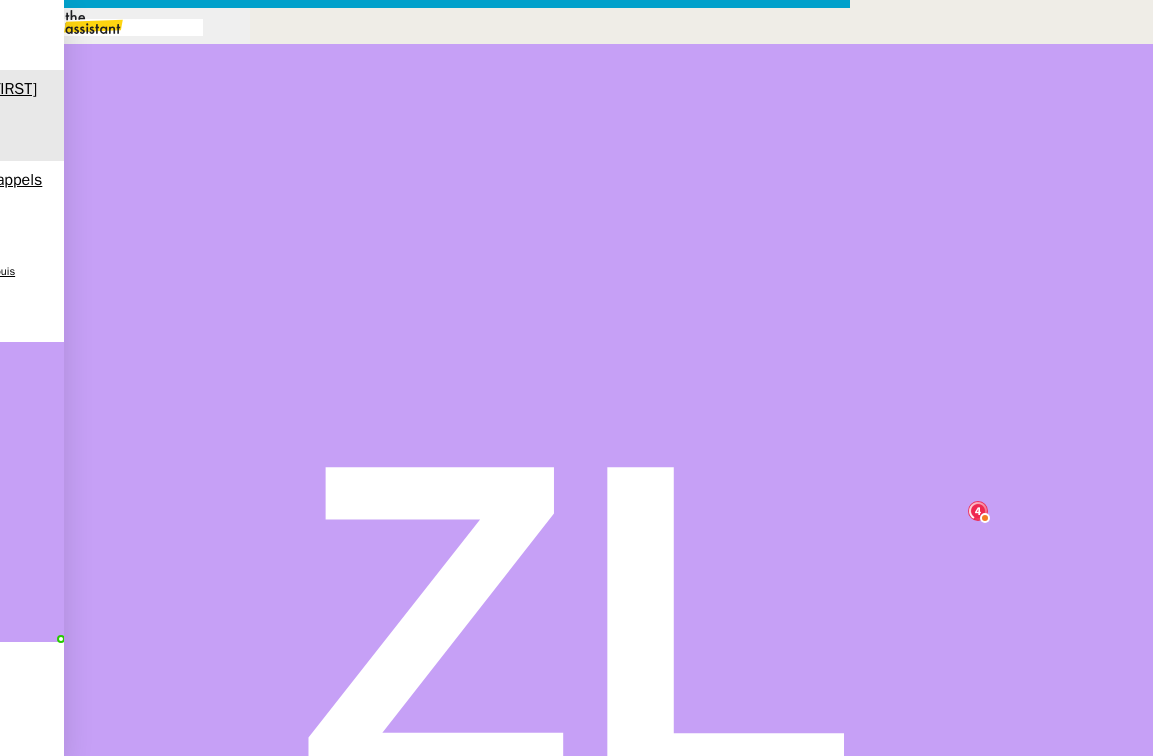 click on "Joséphine [LAST]" at bounding box center [425, 1140] 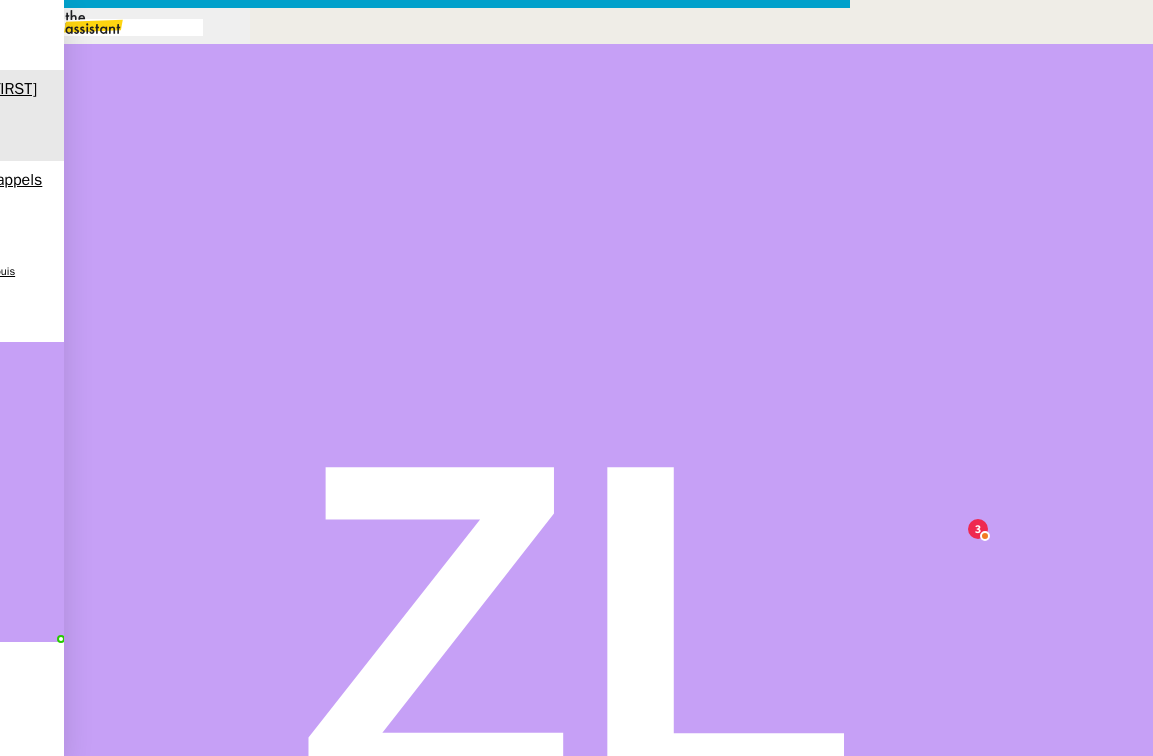click on "• •• ••••••• •• •••••• •• •• •• •••••••• ••••••• ••••••••• •••• •••••• •••••• •••••••• • ••••• •• •••• •••••••• •• ••• ••••• •••••• ••••••• ••••••• ••• •••• •••• •••• •• •••••• ••• ••••••••••• ••• ••••••• ••• ••••••••••• ••••••• •••••••• •• ••••••• •••• ••• •••••••••••" at bounding box center (425, 942) 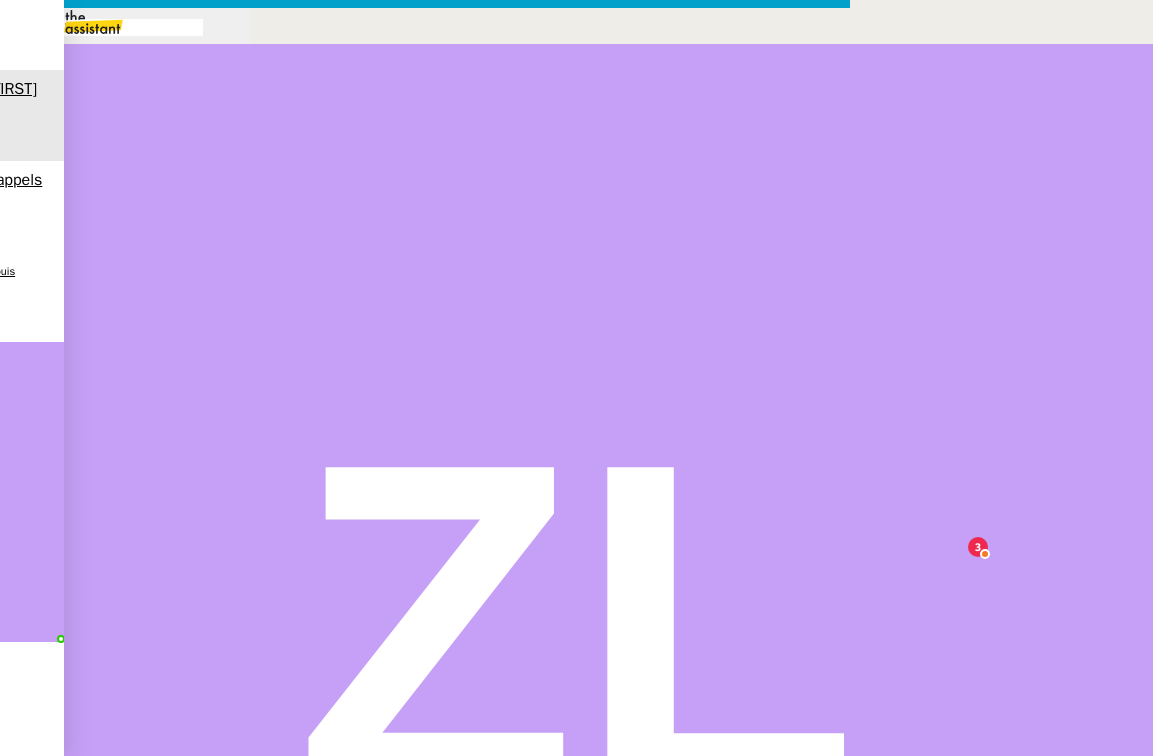 click on "Envoyer" at bounding box center (78, 1413) 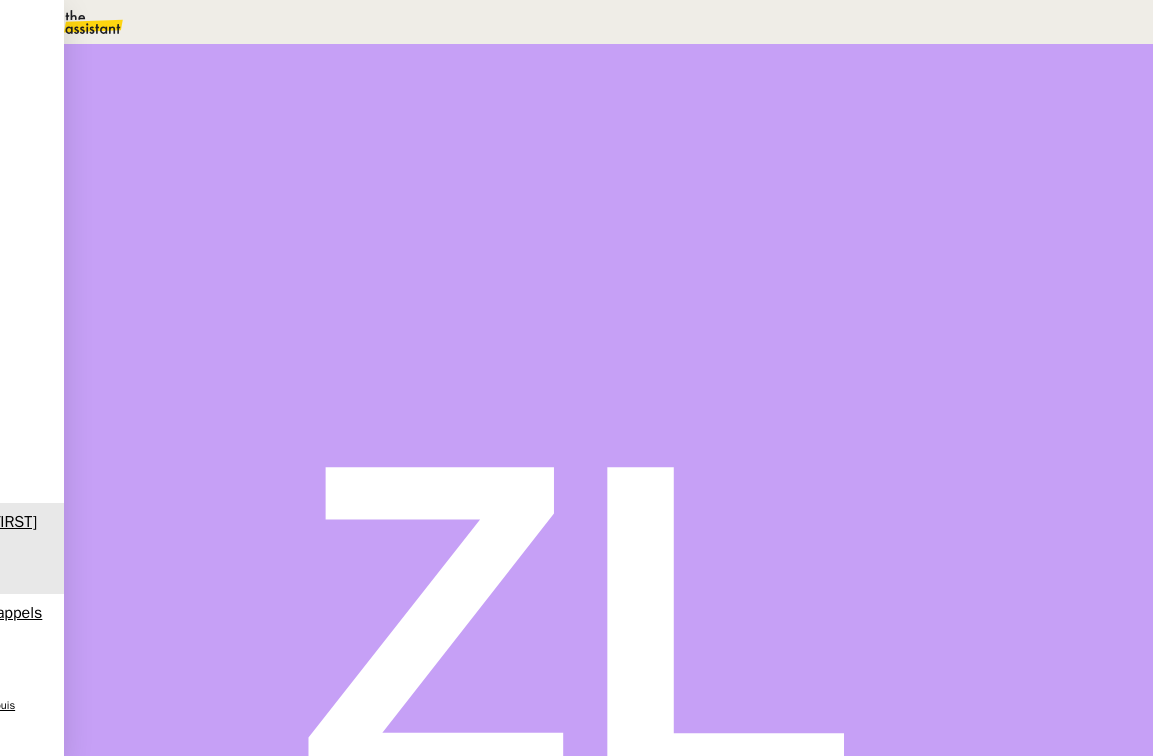 scroll, scrollTop: 684, scrollLeft: 0, axis: vertical 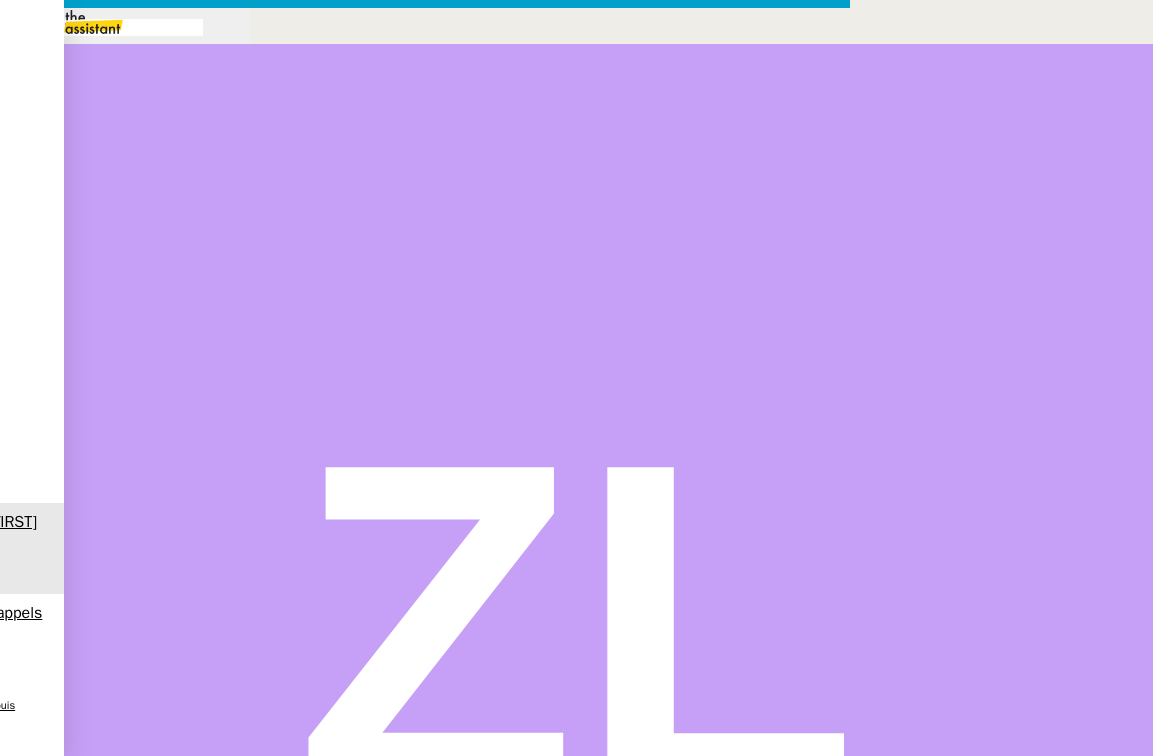 click on "Service TA - VOYAGE - PROPOSITION GLOBALE A utiliser dans le cadre de proposition de déplacement TA - RELANCE CLIENT (EN) Relancer un client lorsqu'il n'a pas répondu à un précédent message BAFERTY - MAIL AUDITION A utiliser dans le cadre de la procédure d'envoi des mails d'audition TA - PUBLICATION OFFRE D'EMPLOI Organisation du recrutement Orizair - Relance client 1 (EN) à utiliser pour orizair, première relance en anglais [FIRST] [LAST] Discours de présentation du paiement sécurisé TA - VOYAGES - PROPOSITION ITINERAIRE Soumettre les résultats d'une recherche Orizair - Empty Legs - Confirmation opérateur à utiliser dans la communication sur avinode pour les empty legs [FIRST] [LAST] TA - CONFIRMATION PAIEMENT (EN) Confirmer avec le client de modèle de transaction - Attention Plan Pro nécessaire. TA - COURRIER EXPEDIE (recommandé) A utiliser dans le cadre de l'envoi d'un courrier recommandé TA - PARTAGE DE CALENDRIER (EN) PSPI - Appel de fonds MJL" at bounding box center [576, 495] 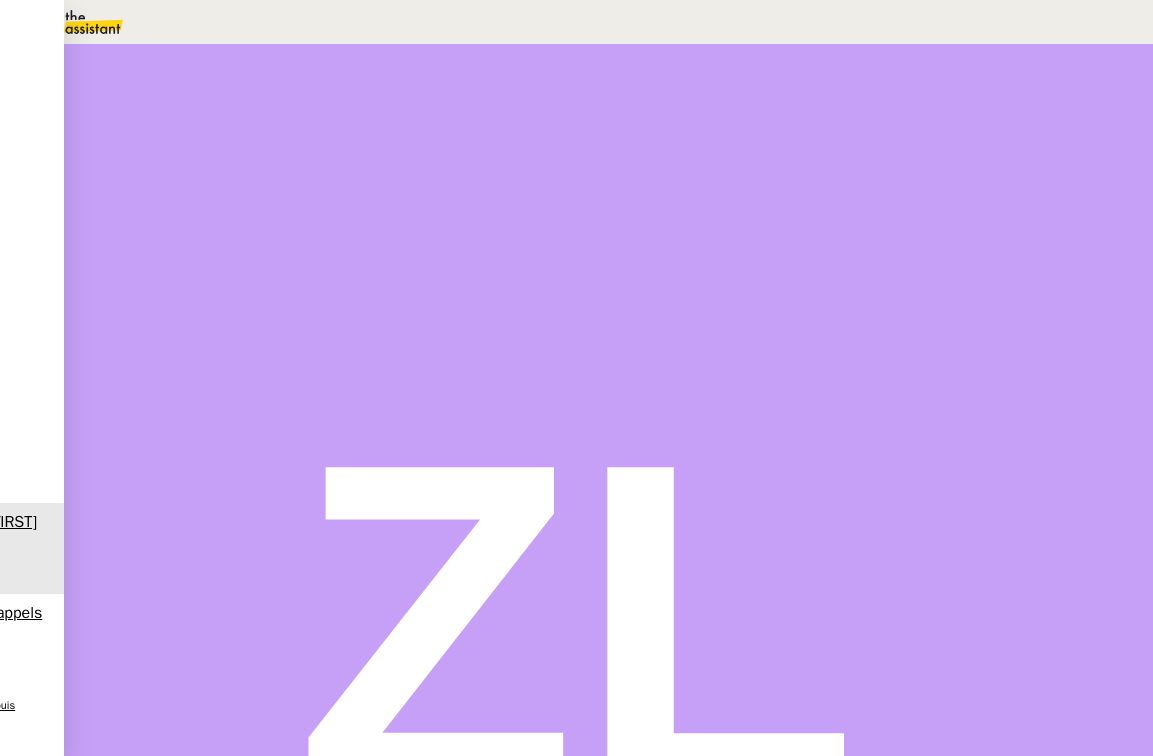 drag, startPoint x: 195, startPoint y: 646, endPoint x: 71, endPoint y: 473, distance: 212.84972 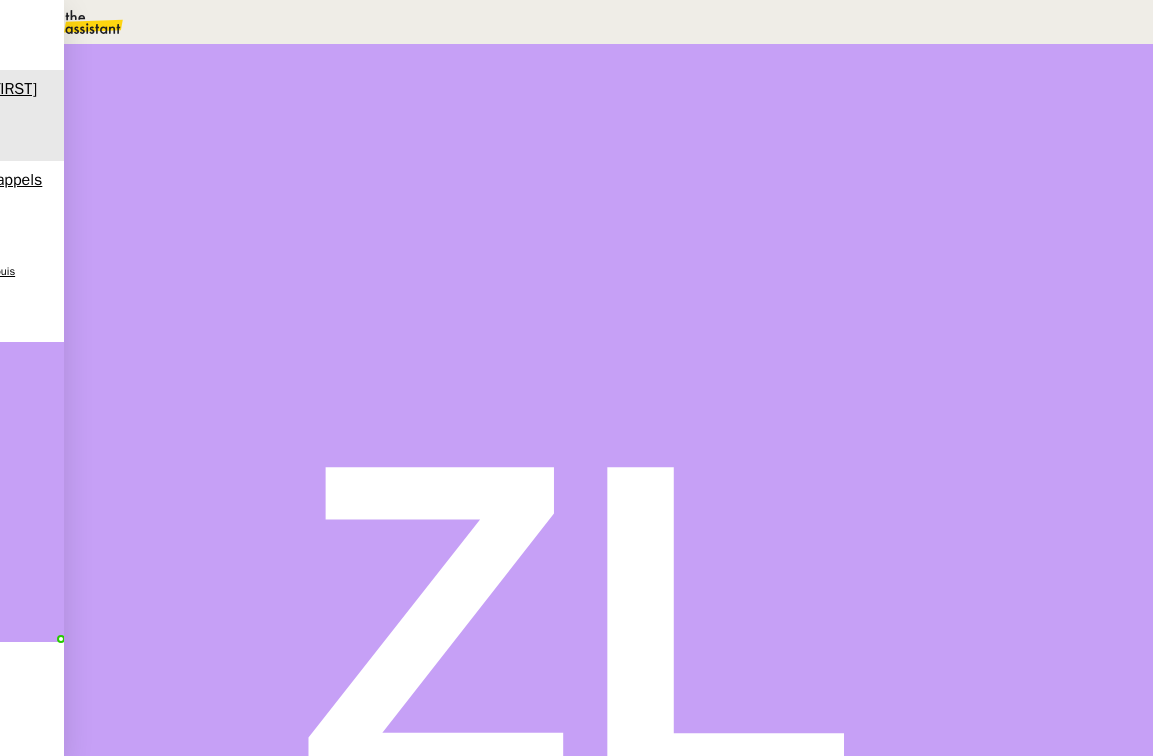 drag, startPoint x: 430, startPoint y: 752, endPoint x: 396, endPoint y: 558, distance: 196.95685 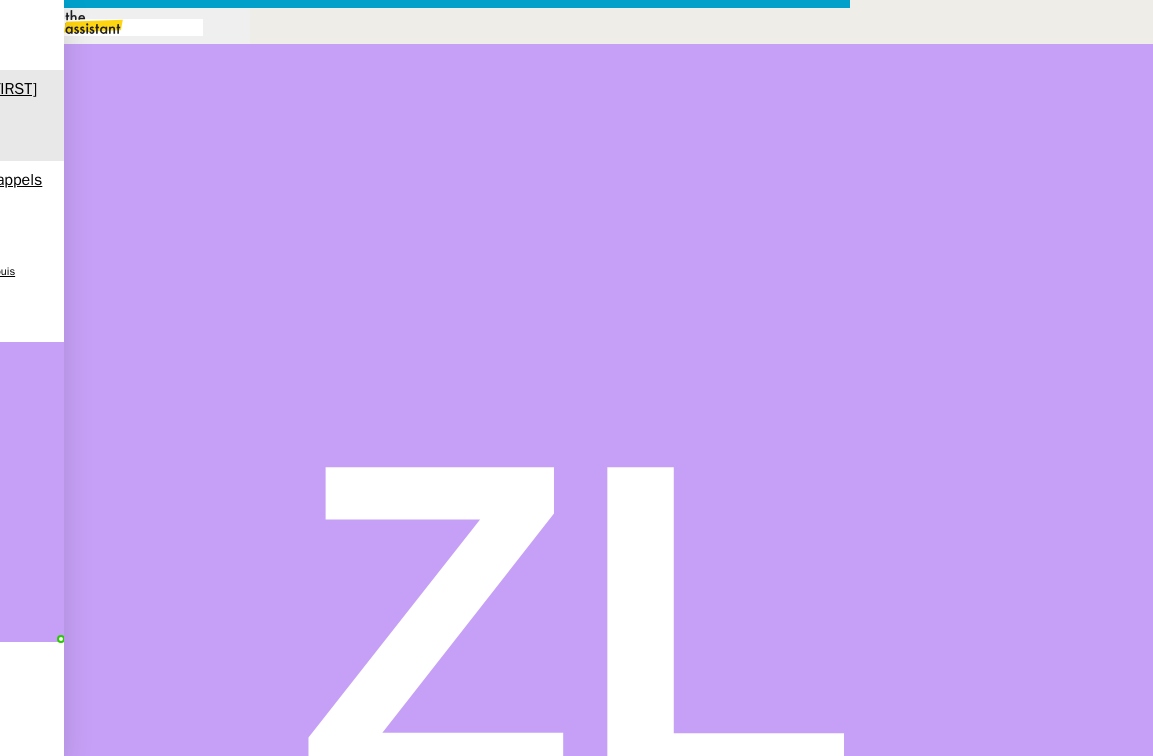 click at bounding box center [425, 837] 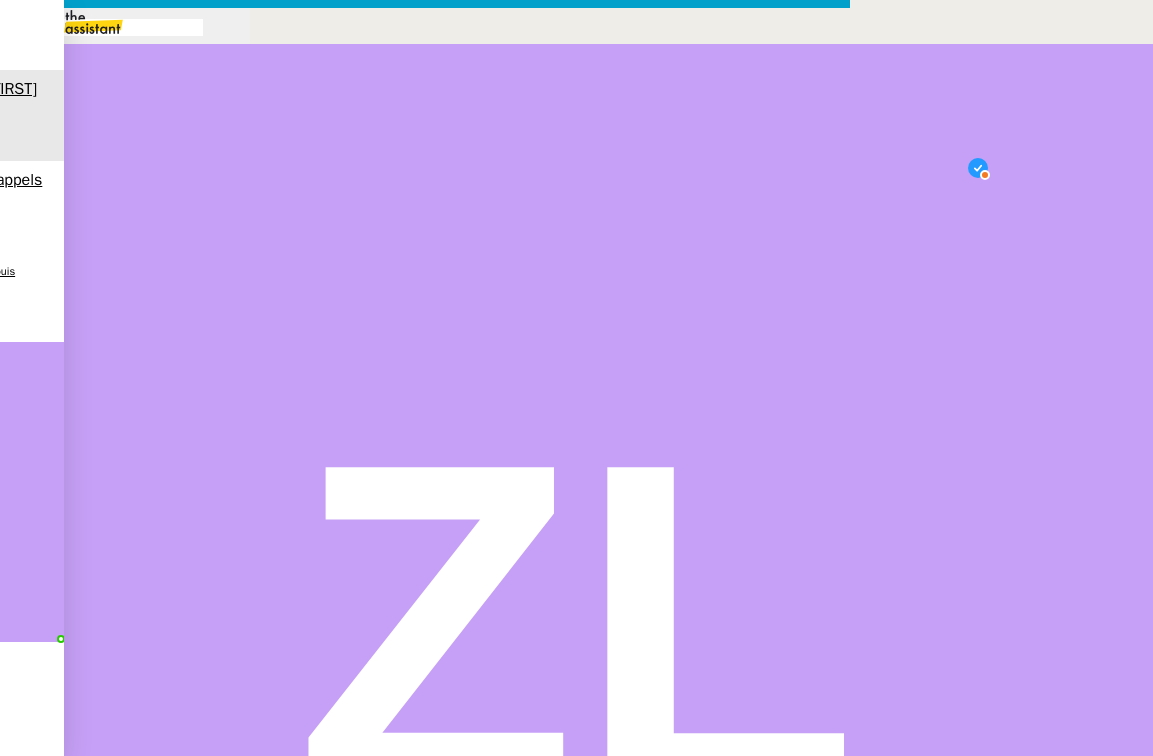 scroll, scrollTop: 21, scrollLeft: 0, axis: vertical 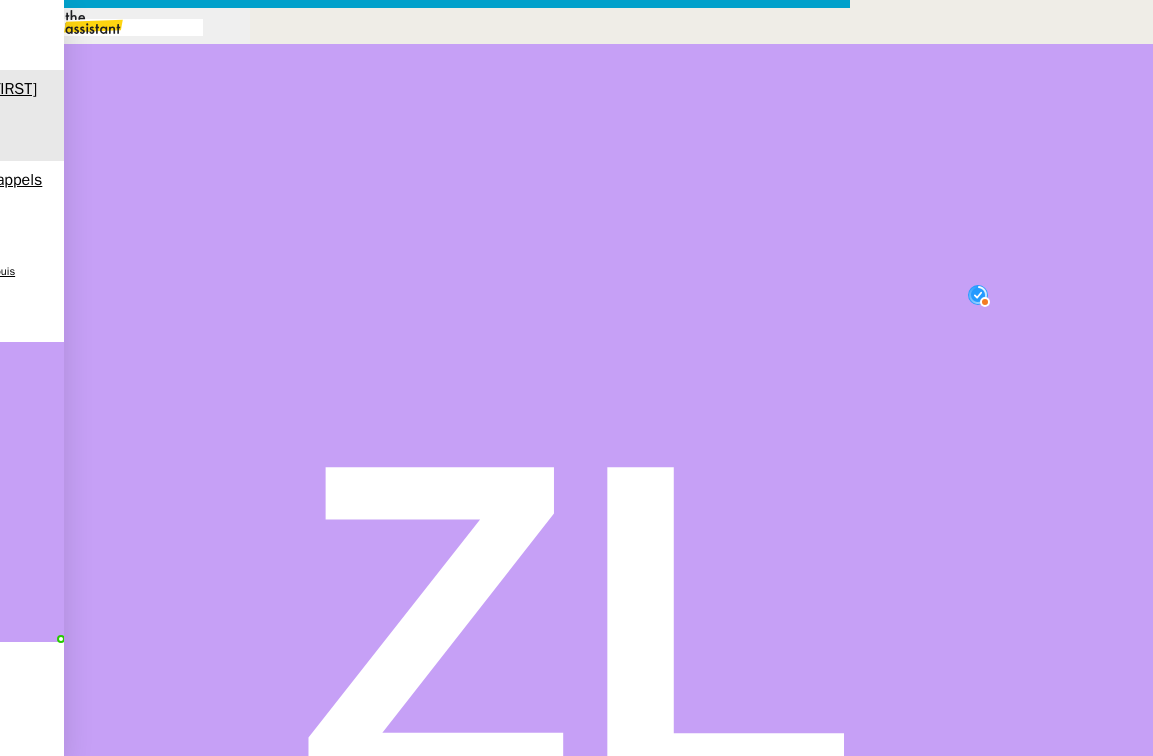 click on "Je vous confirme que j’ai relancé la cliente par email." at bounding box center (425, 883) 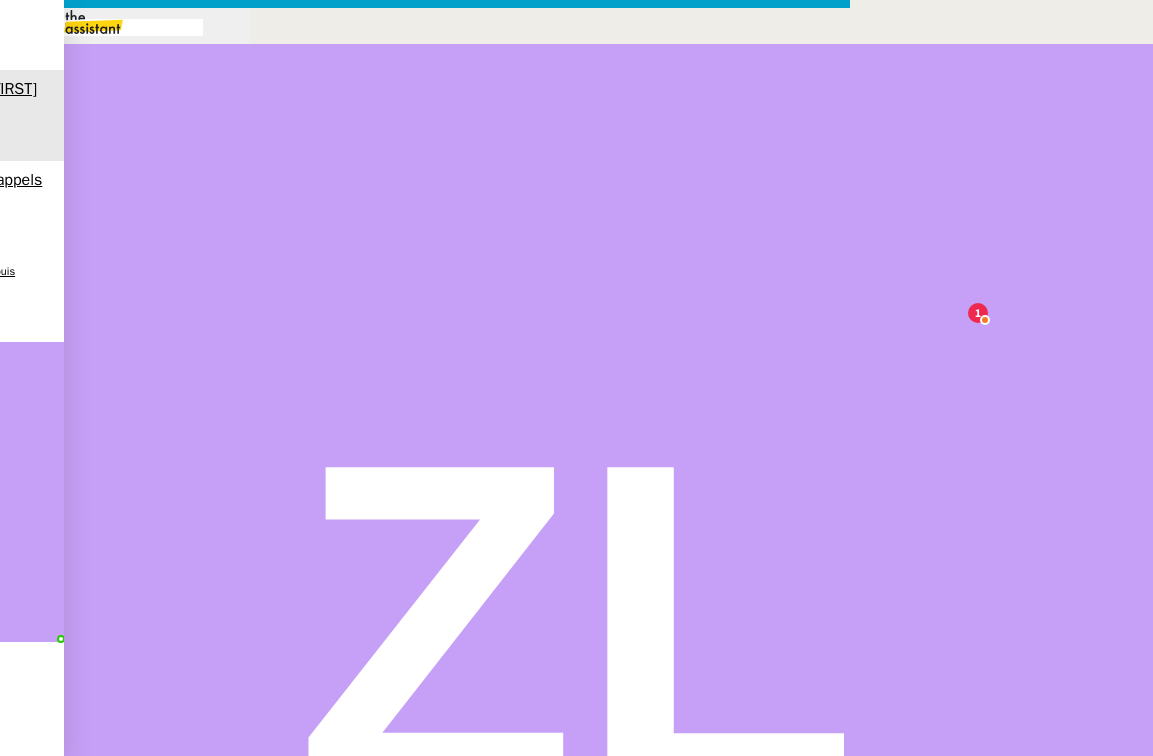 click on "Merci et bonne journée," at bounding box center [425, 977] 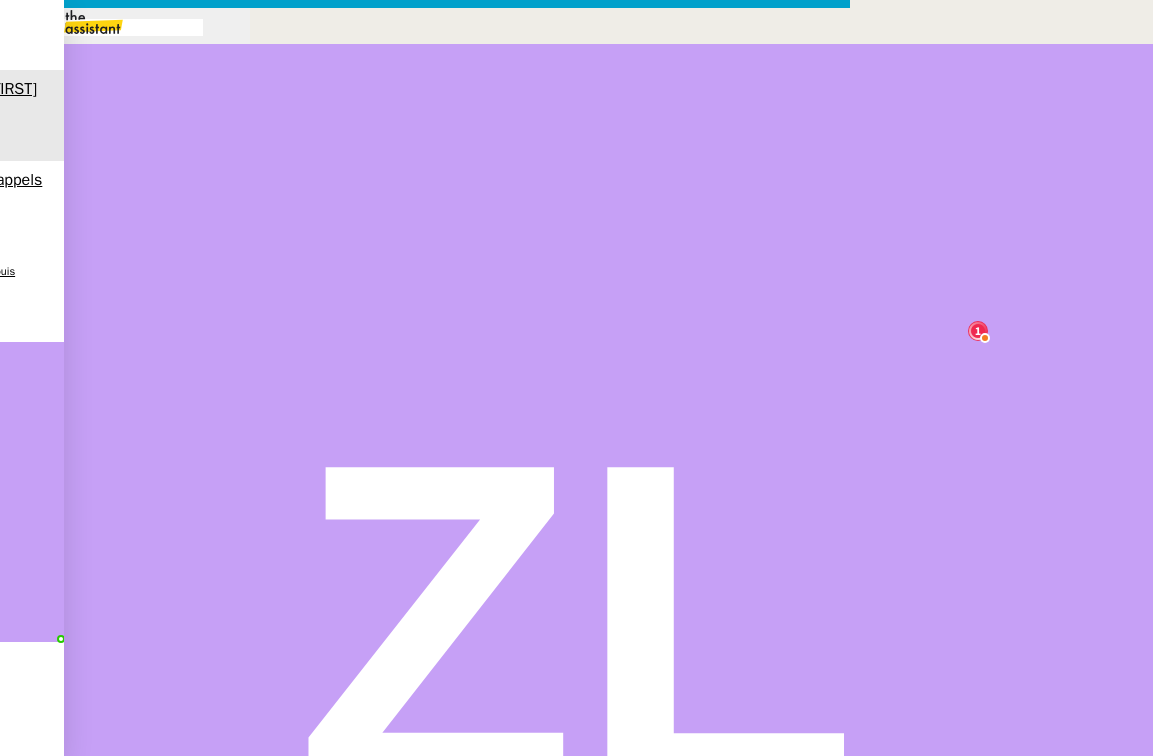 click on "Joséphine [LAST]" at bounding box center [425, 1023] 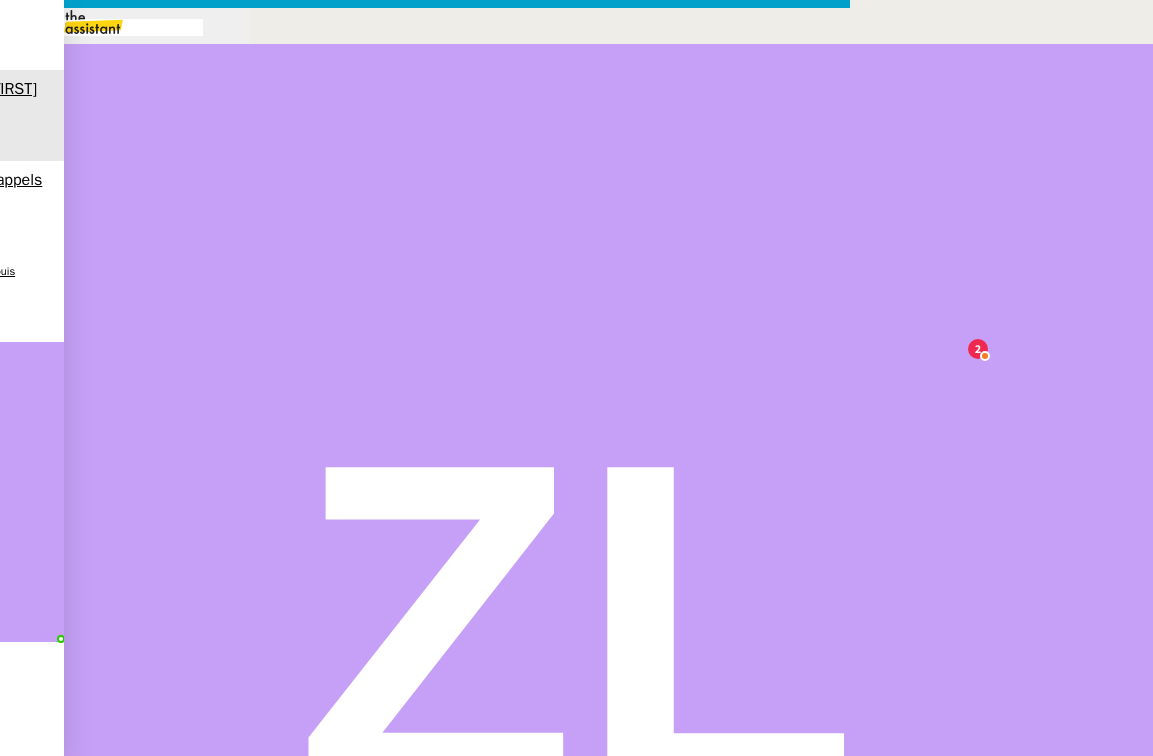 click on "Envoyer" at bounding box center [78, 1179] 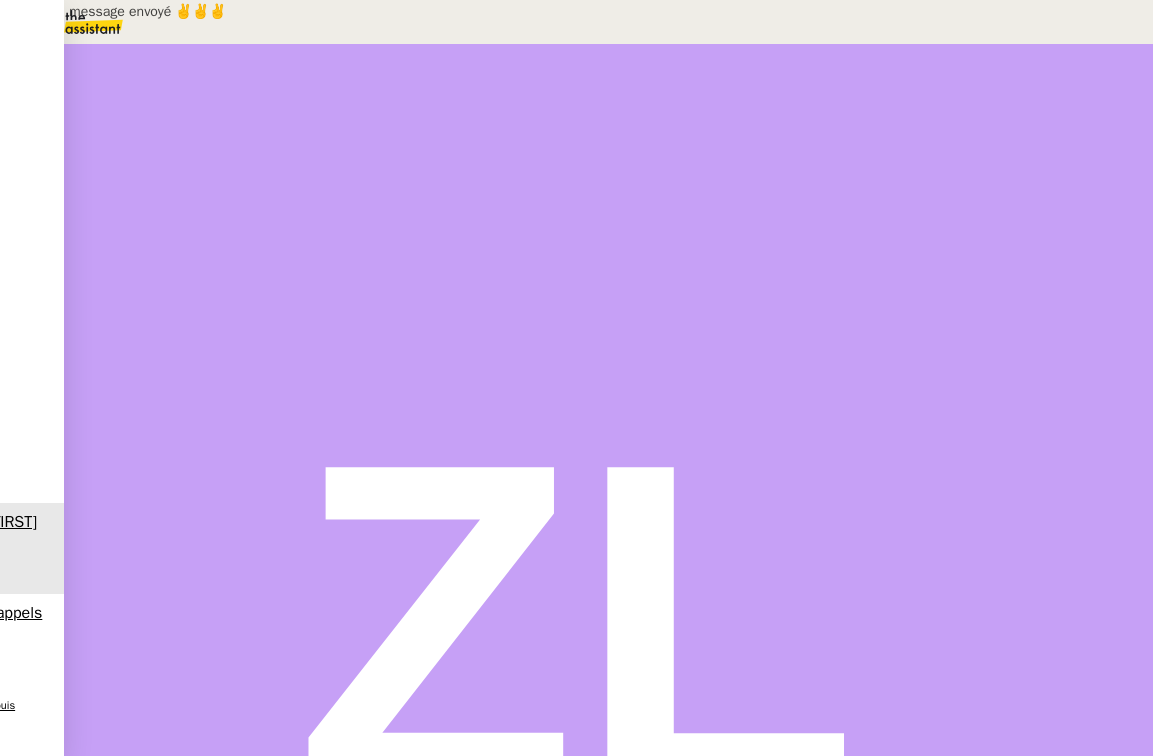 scroll, scrollTop: 0, scrollLeft: 0, axis: both 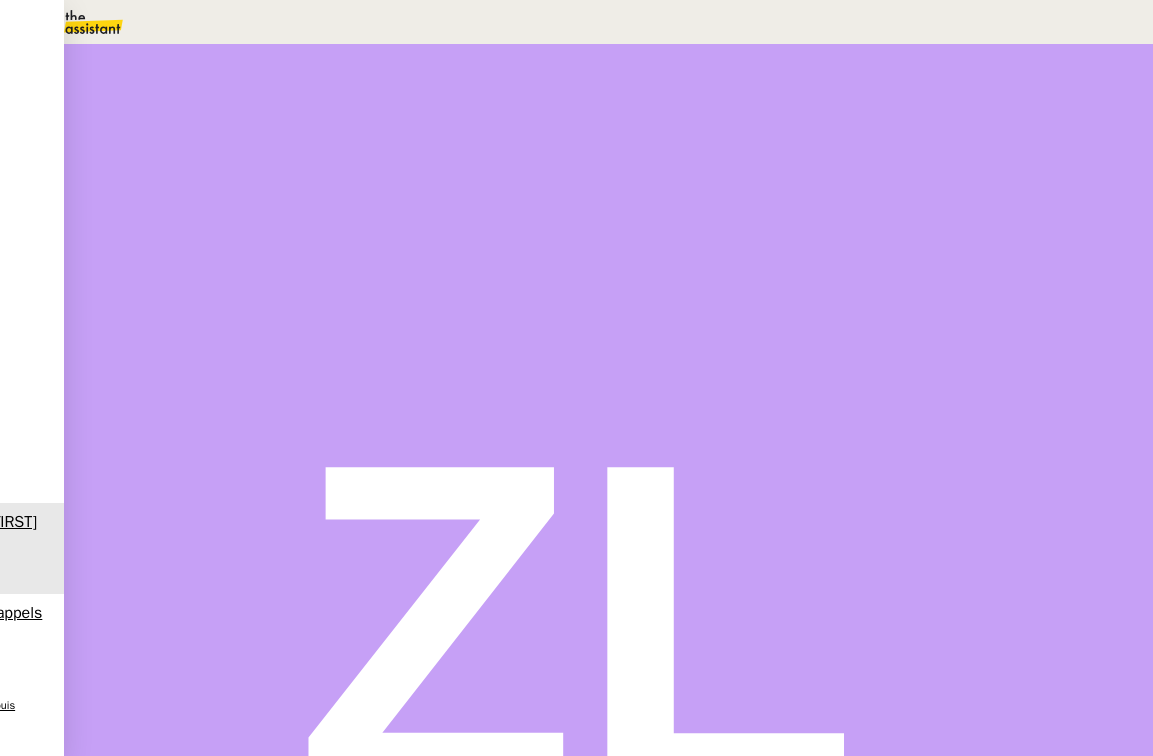 click on "Statut" at bounding box center [608, 111] 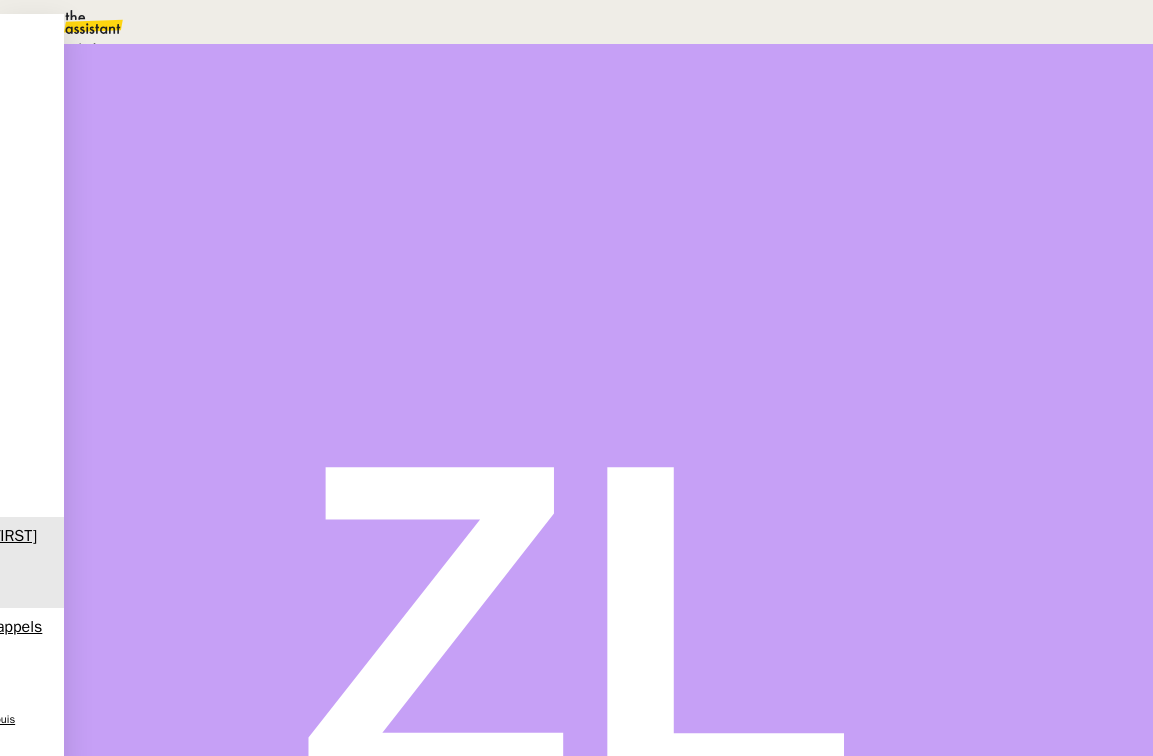click on "En attente" at bounding box center (72, 48) 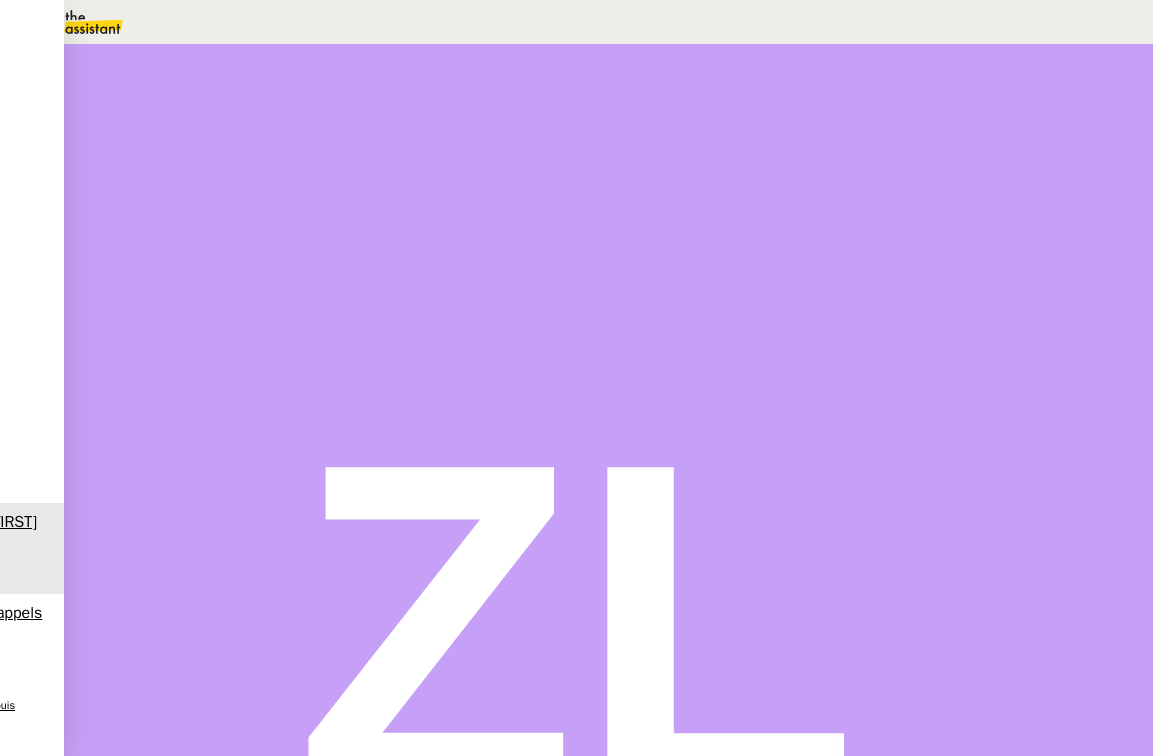 click on "Dans 2 jours ouvrés" at bounding box center [790, 177] 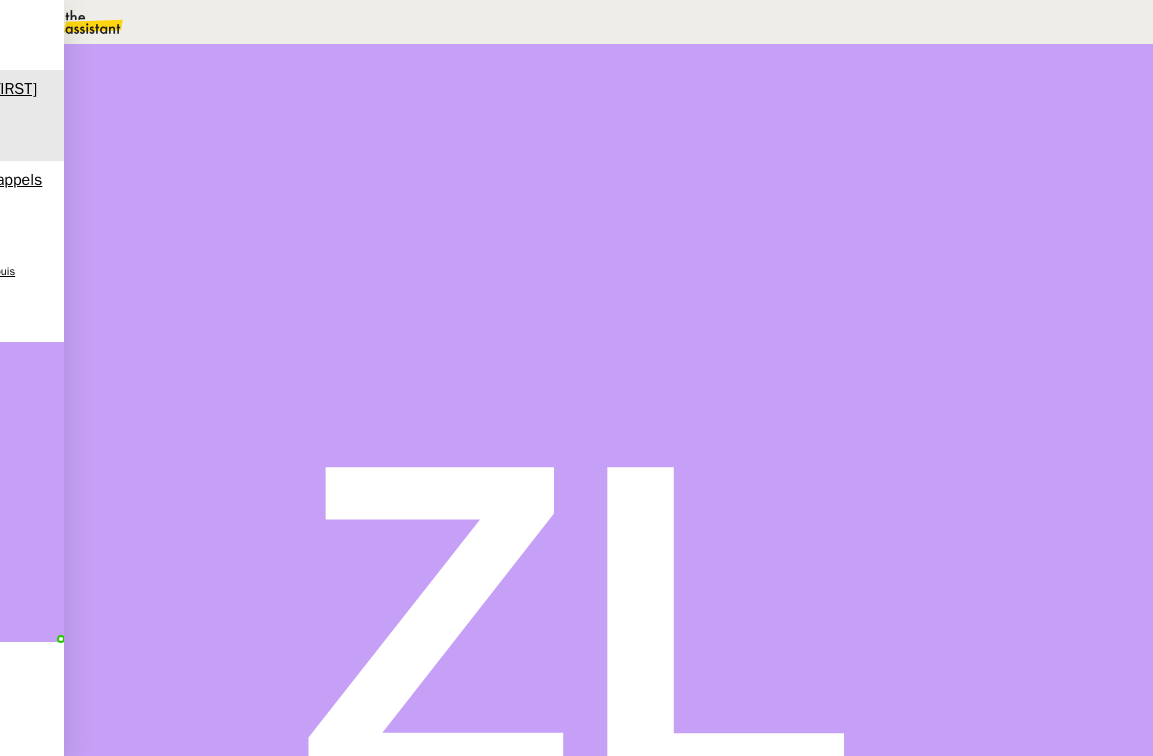 type on "•••••••• •• ••• •• ••••••" 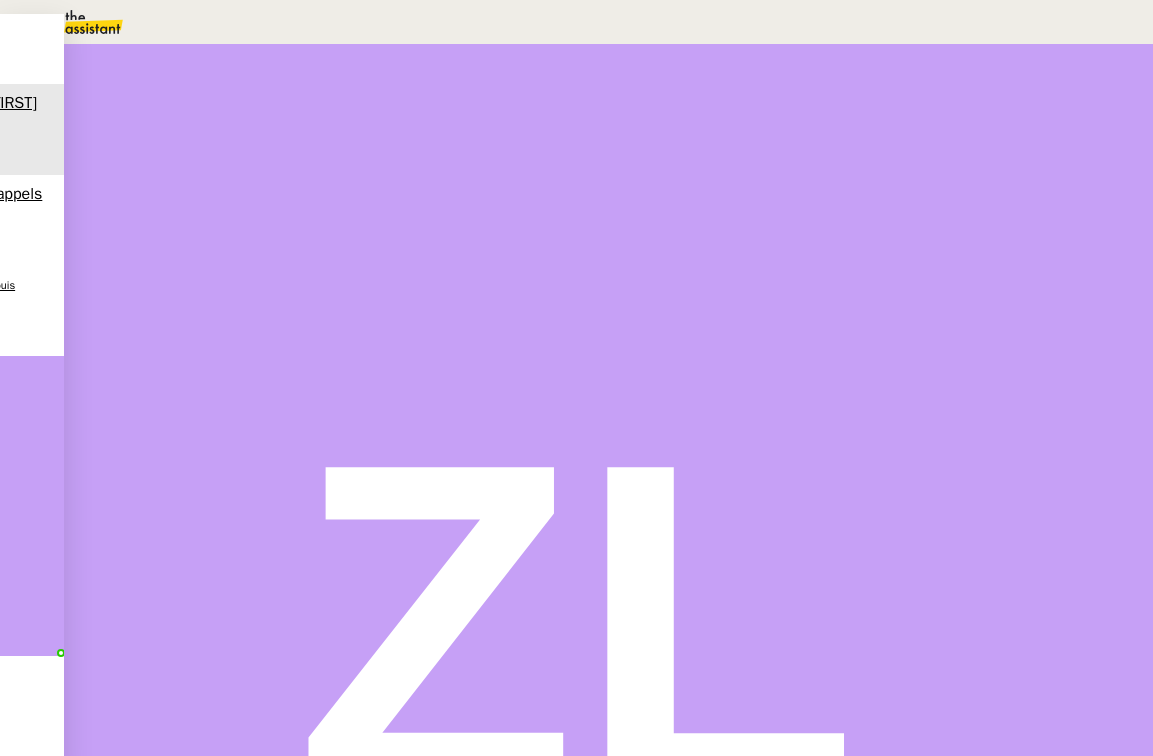 scroll, scrollTop: 168, scrollLeft: 0, axis: vertical 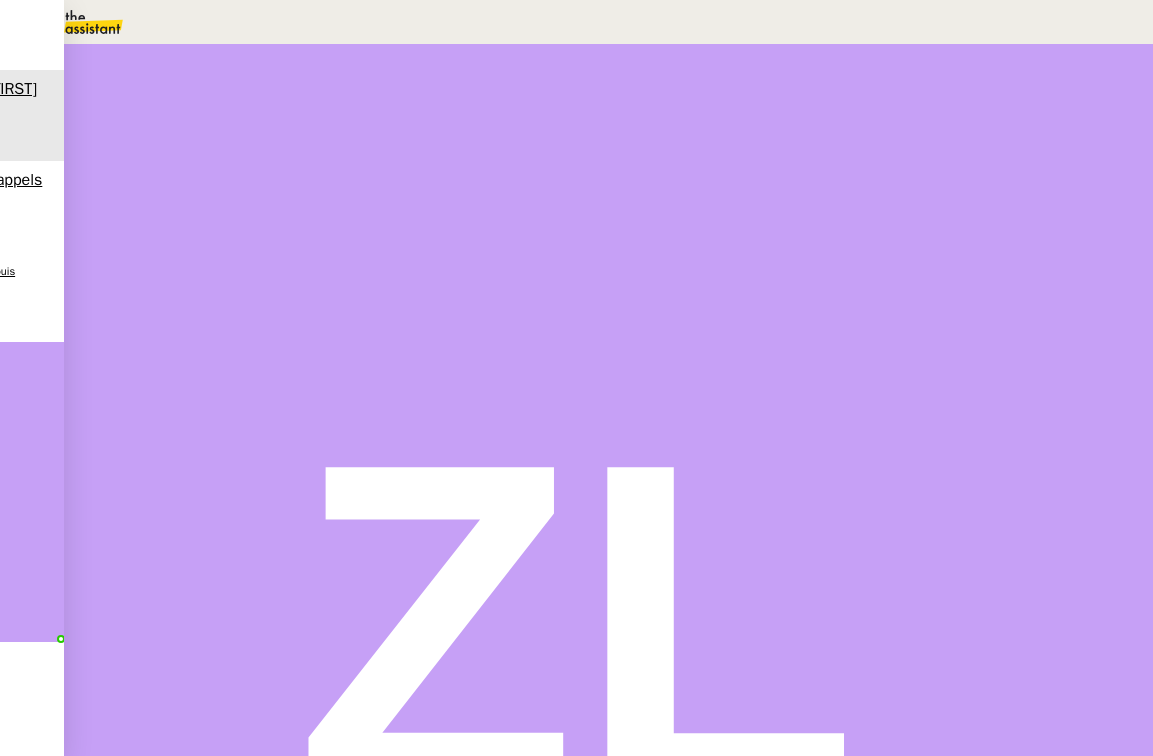 click on "Sauver" at bounding box center [756, 564] 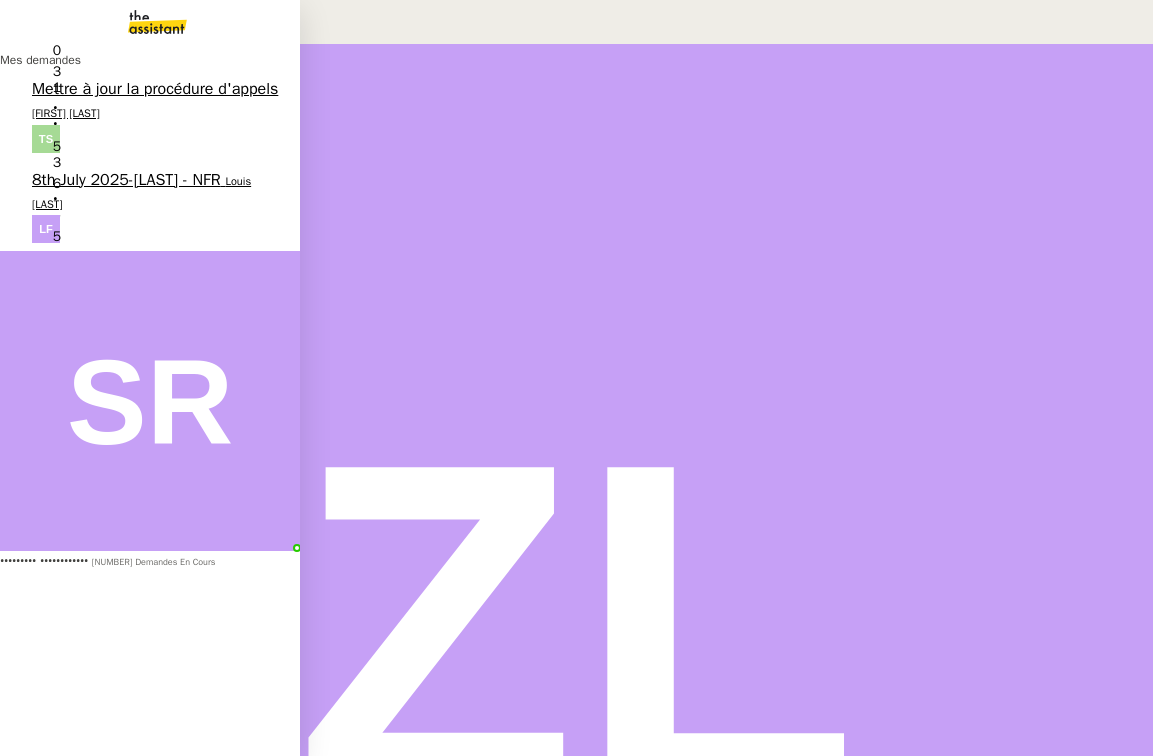 click on "8th July 2025-[LAST] - NFR" at bounding box center [126, 180] 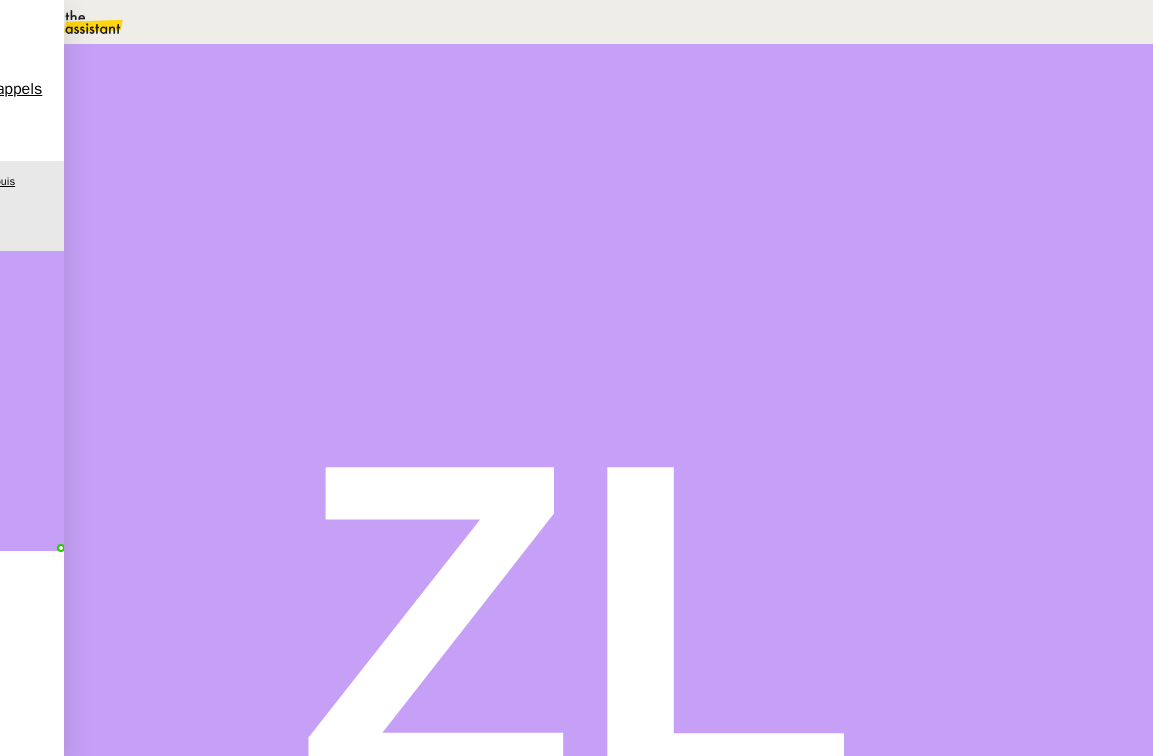 scroll, scrollTop: 206, scrollLeft: 0, axis: vertical 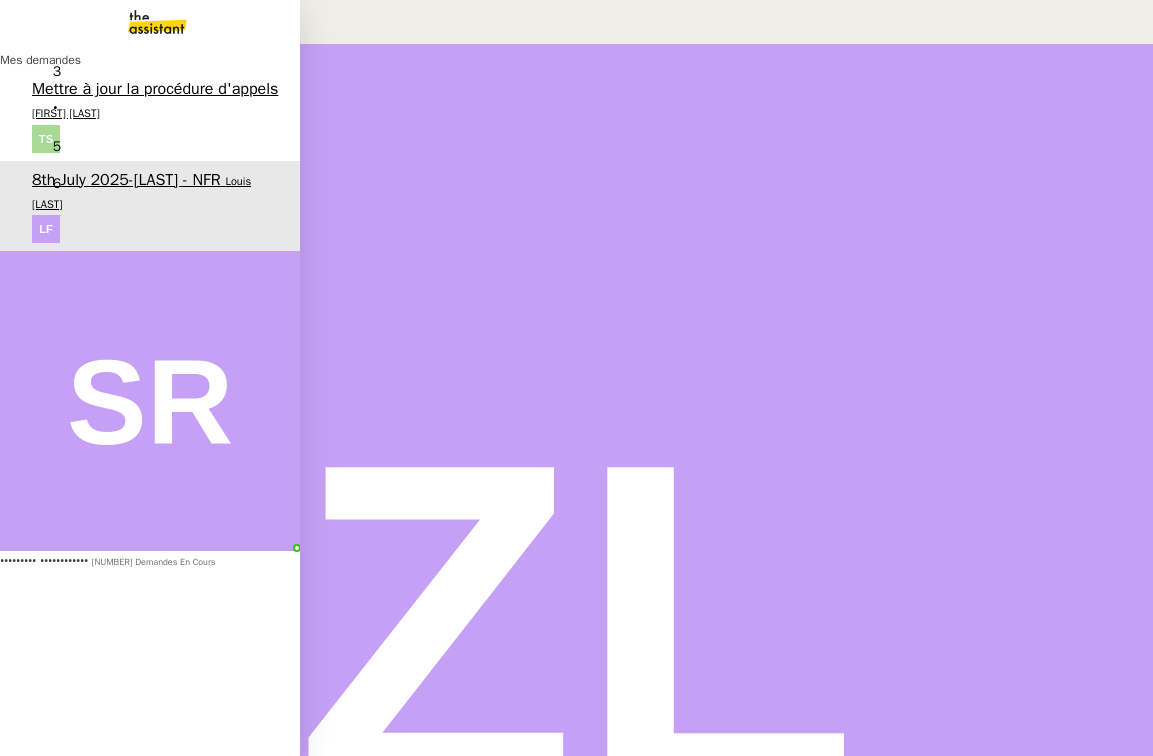 click on "[FIRST] [LAST]" at bounding box center (66, 113) 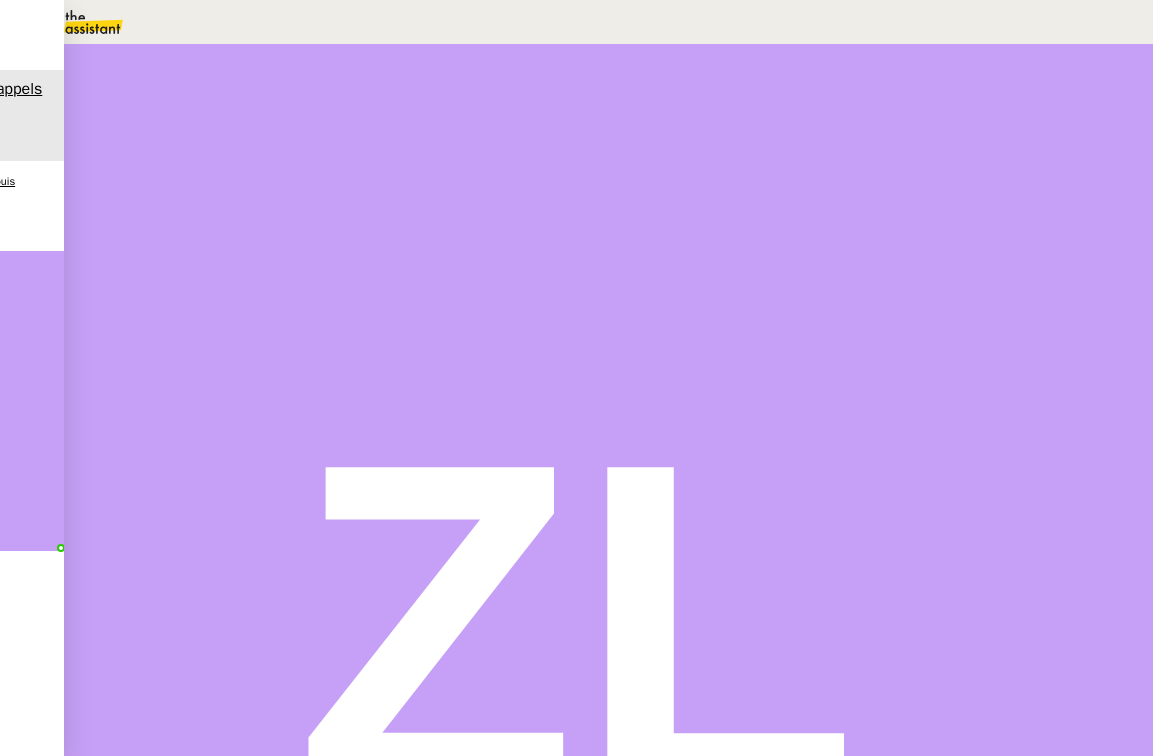 scroll, scrollTop: 1073, scrollLeft: 0, axis: vertical 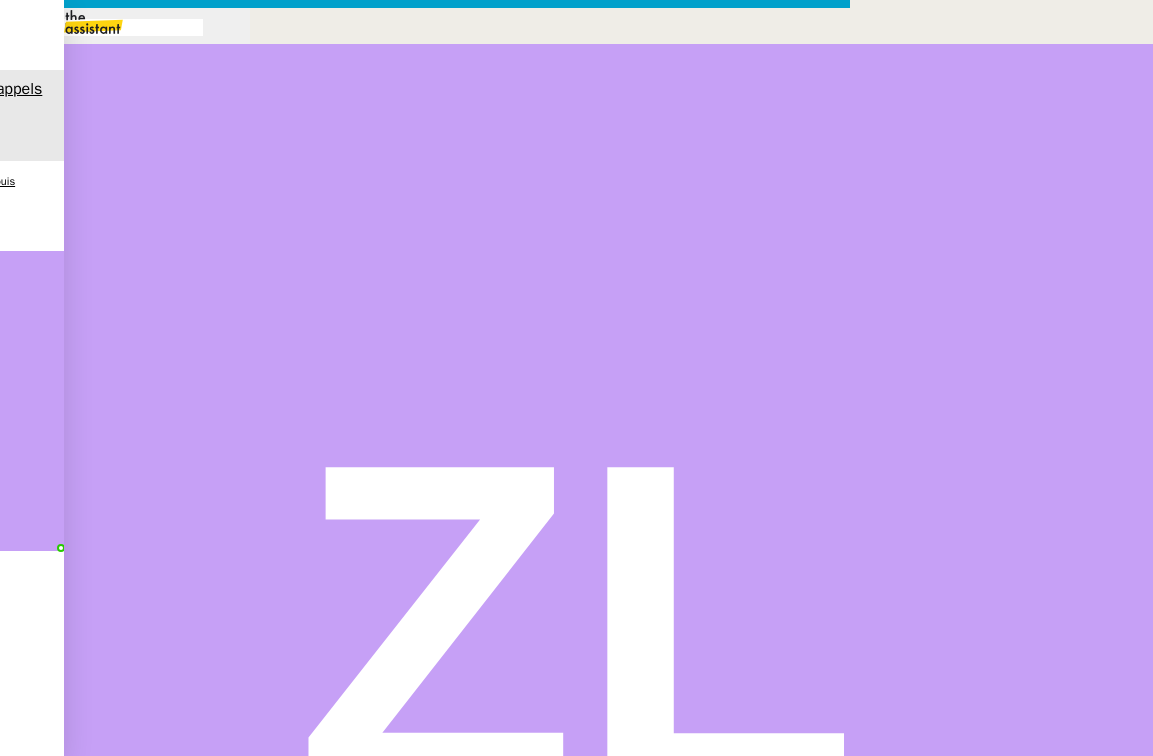click at bounding box center [425, 837] 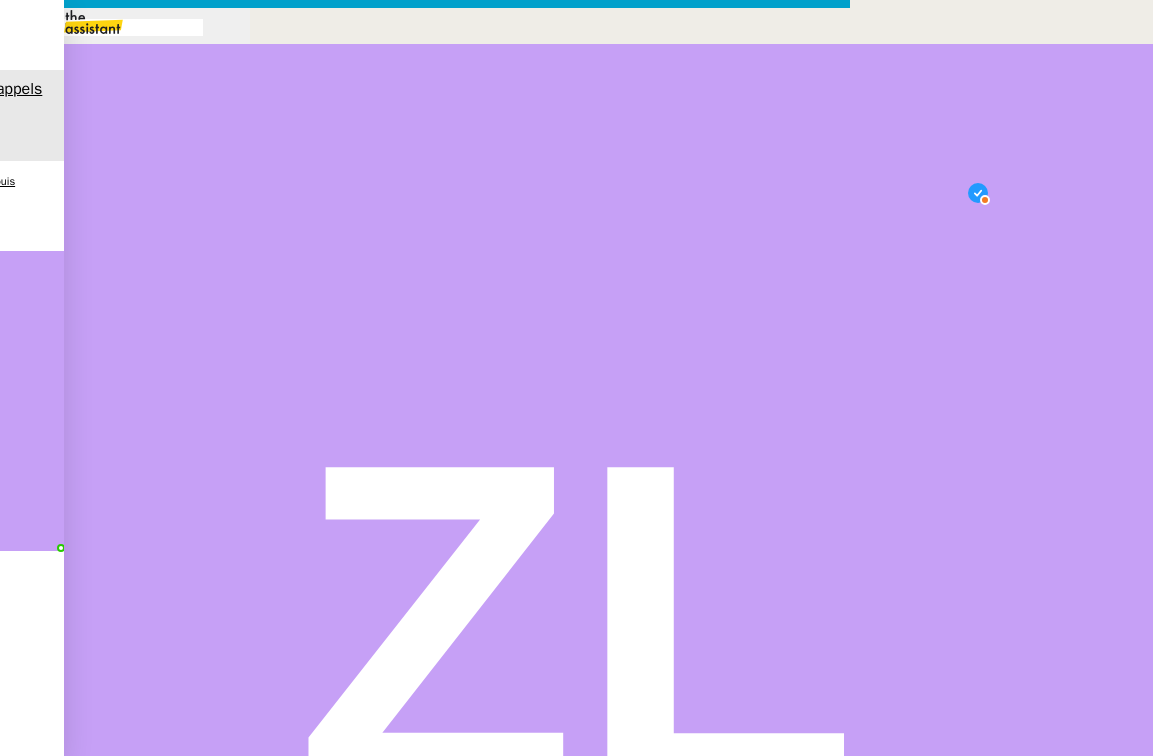 scroll, scrollTop: 21, scrollLeft: 0, axis: vertical 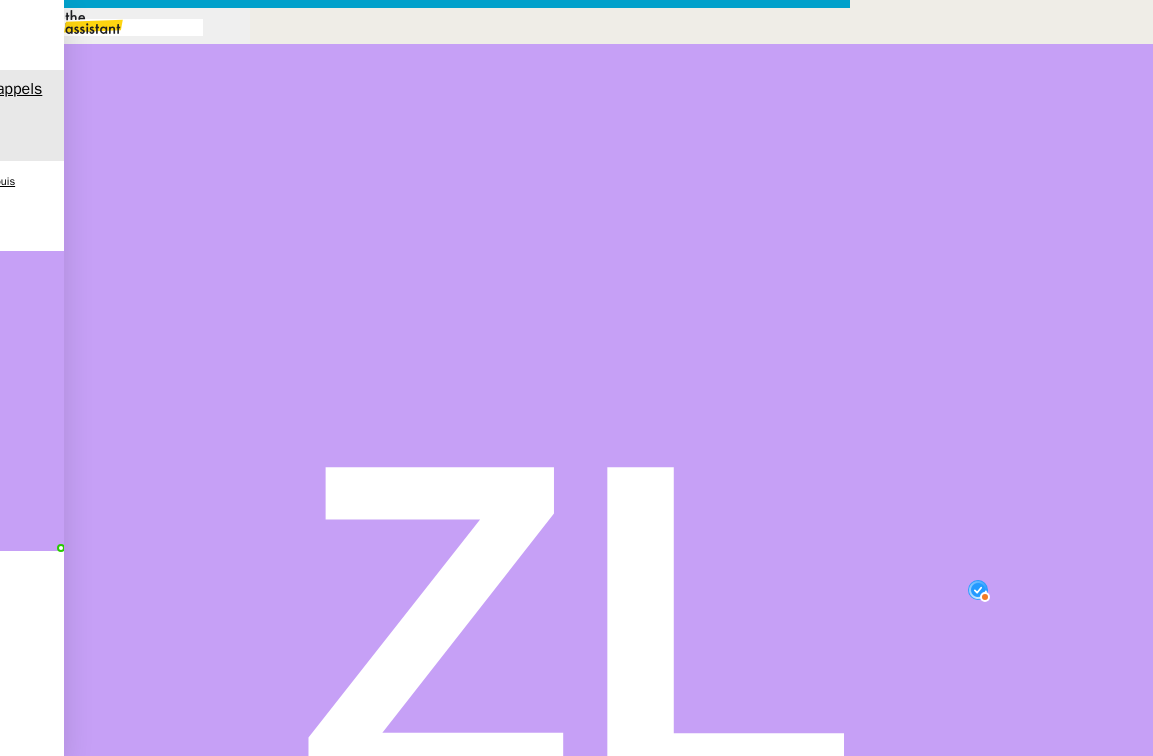 click on "Merci pour ton retour." at bounding box center (425, 883) 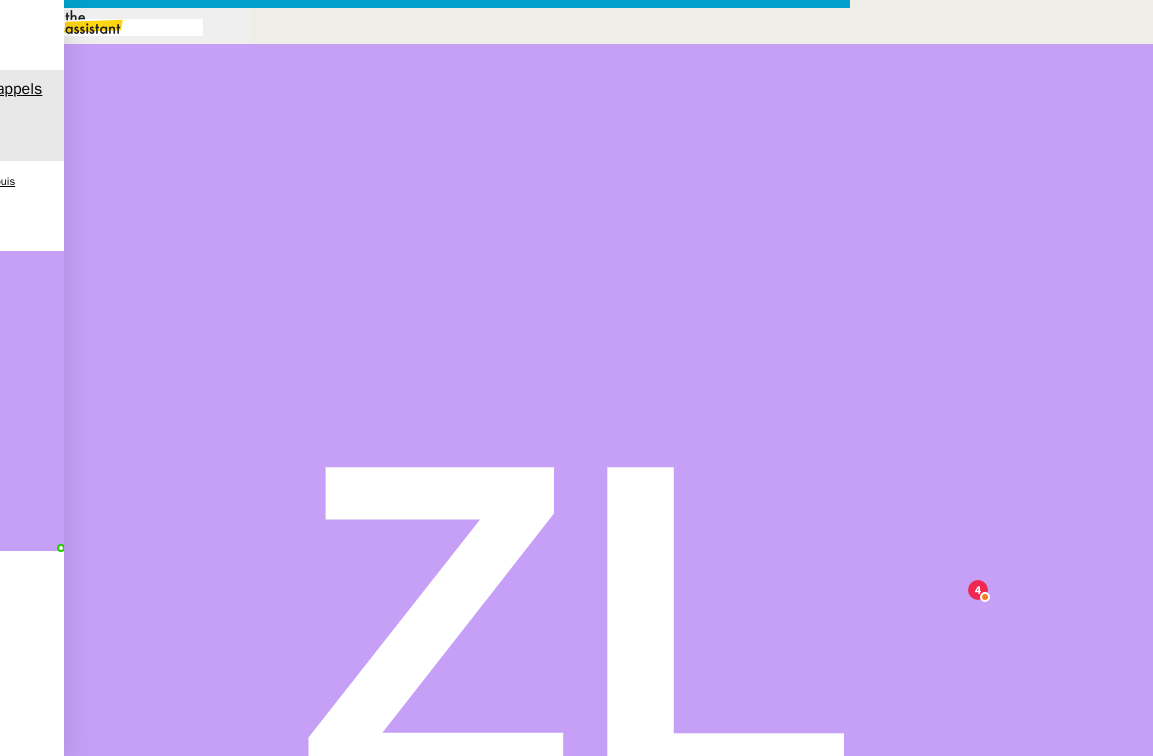 drag, startPoint x: 967, startPoint y: 283, endPoint x: 810, endPoint y: 285, distance: 157.01274 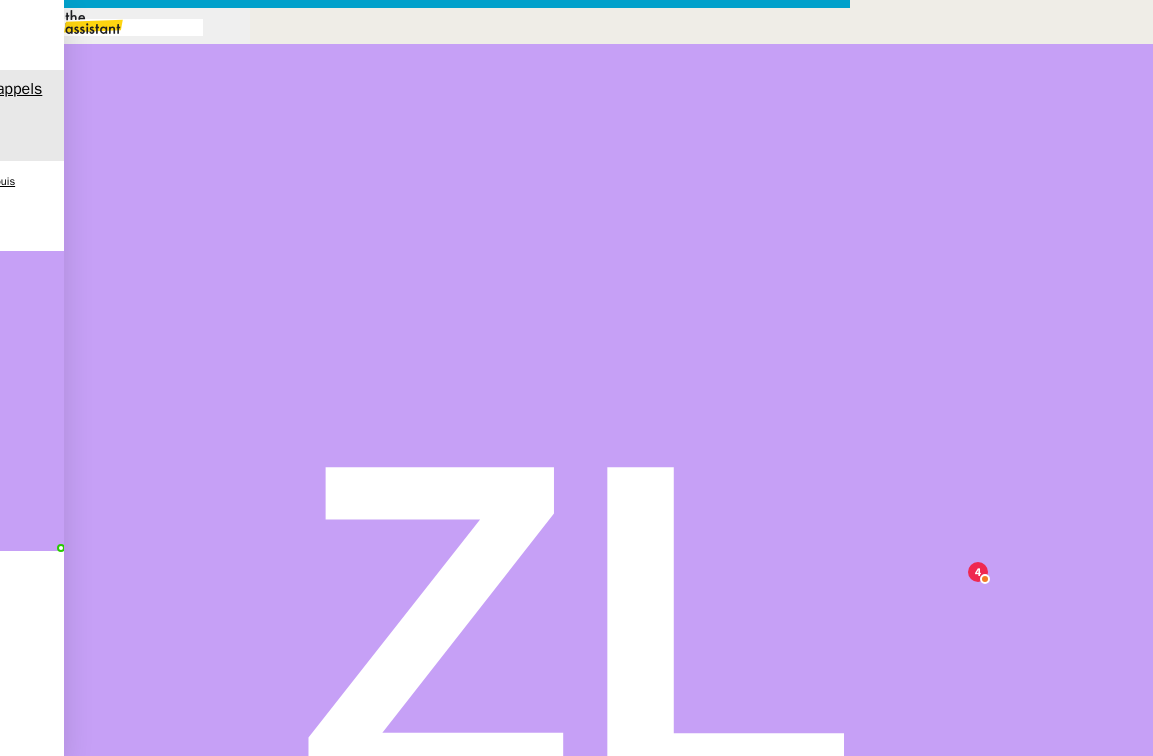 click on "•• ••••••• •••• •• ••••• •••••••• •" at bounding box center [425, 1117] 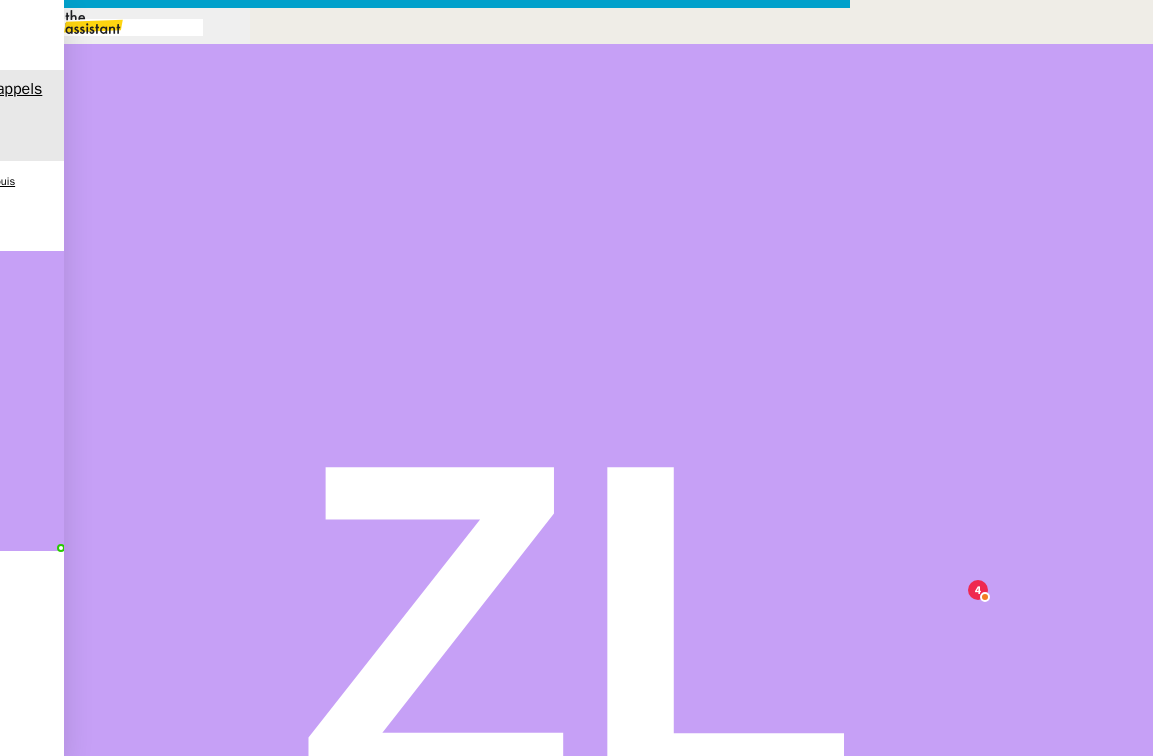 click at bounding box center [425, 1210] 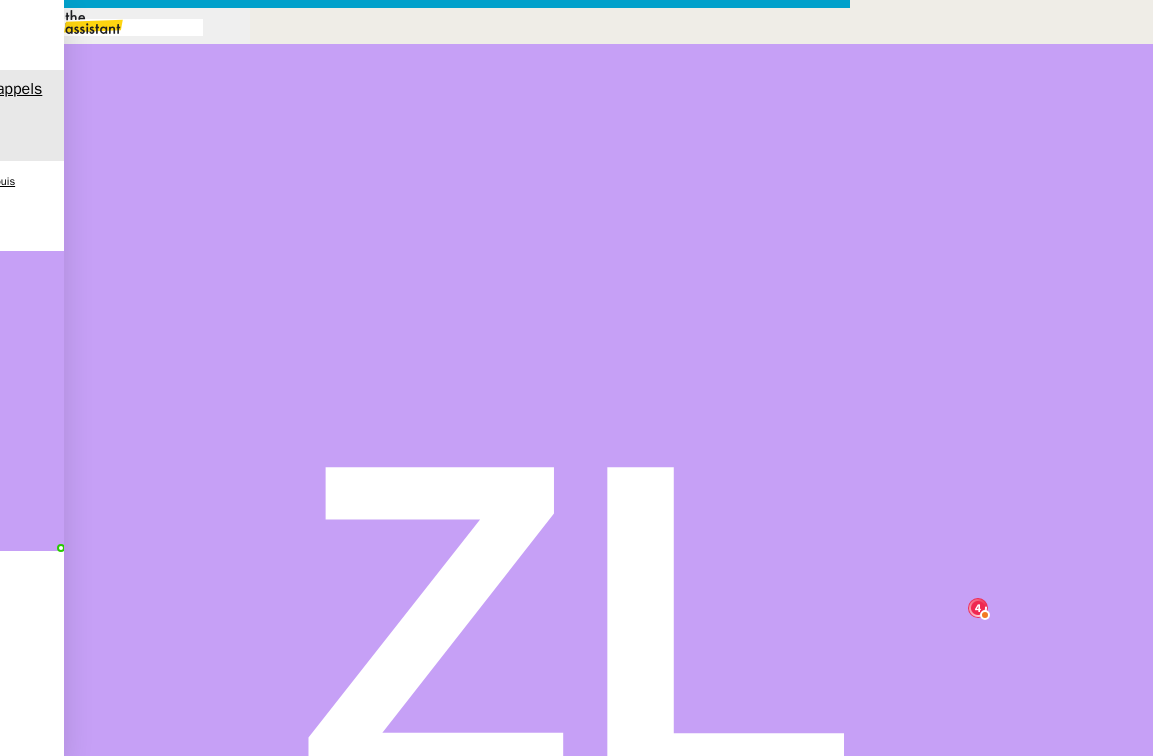 click at bounding box center (37, 800) 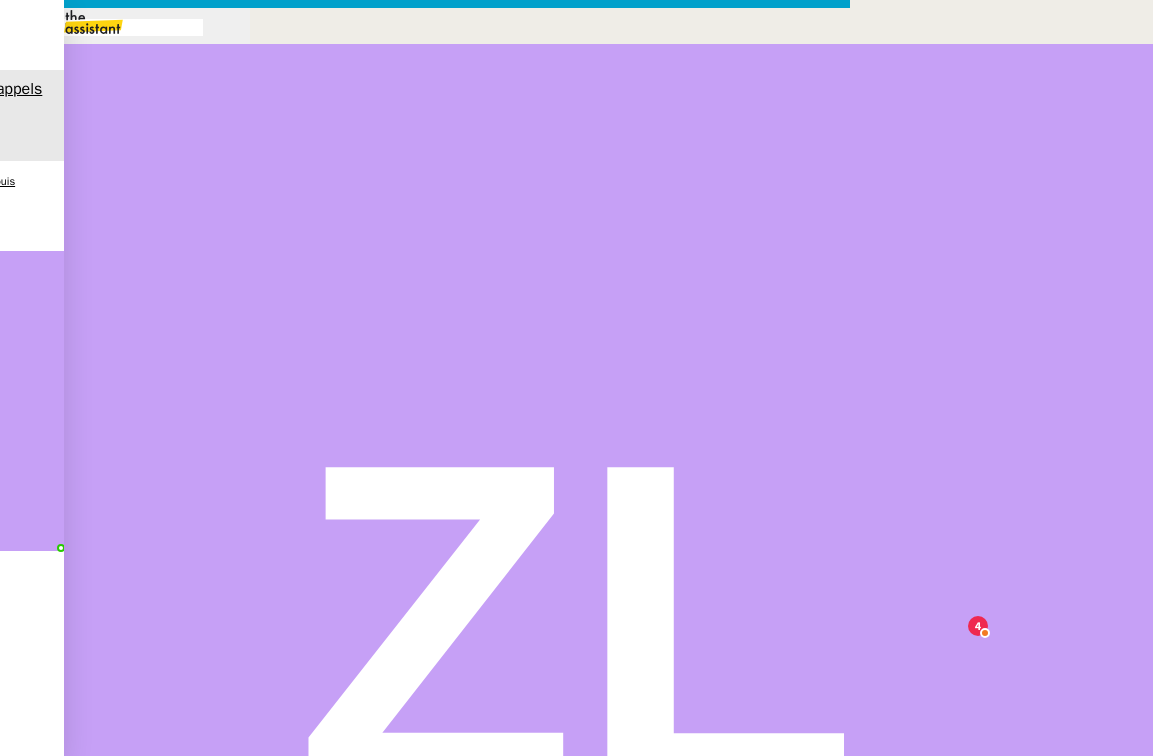 click on "Service TA - VOYAGE - PROPOSITION GLOBALE    A utiliser dans le cadre de proposition de déplacement TA - RELANCE CLIENT (EN)    Relancer un client lorsqu'il n'a pas répondu à un précédent message BAFERTY - MAIL AUDITION    A utiliser dans le cadre de la procédure d'envoi des mails d'audition TA - PUBLICATION OFFRE D'EMPLOI     Organisation du recrutement Discours de présentation du paiement sécurisé    TA - VOYAGES - PROPOSITION ITINERAIRE    Soumettre les résultats d'une recherche TA - CONFIRMATION PAIEMENT (EN)    Confirmer avec le client de modèle de transaction - Attention Plan Pro nécessaire. TA - COURRIER EXPEDIE (recommandé)    A utiliser dans le cadre de l'envoi d'un courrier recommandé TA - PARTAGE DE CALENDRIER (EN)    A utiliser pour demander au client de partager son calendrier afin de faciliter l'accès et la gestion PSPI - Appel de fonds MJL    A utiliser dans le cadre de la procédure d'appel de fonds MJL TA - RELANCE CLIENT    TA - AR PROCEDURES        [NUMBER] YIELD" at bounding box center (425, 769) 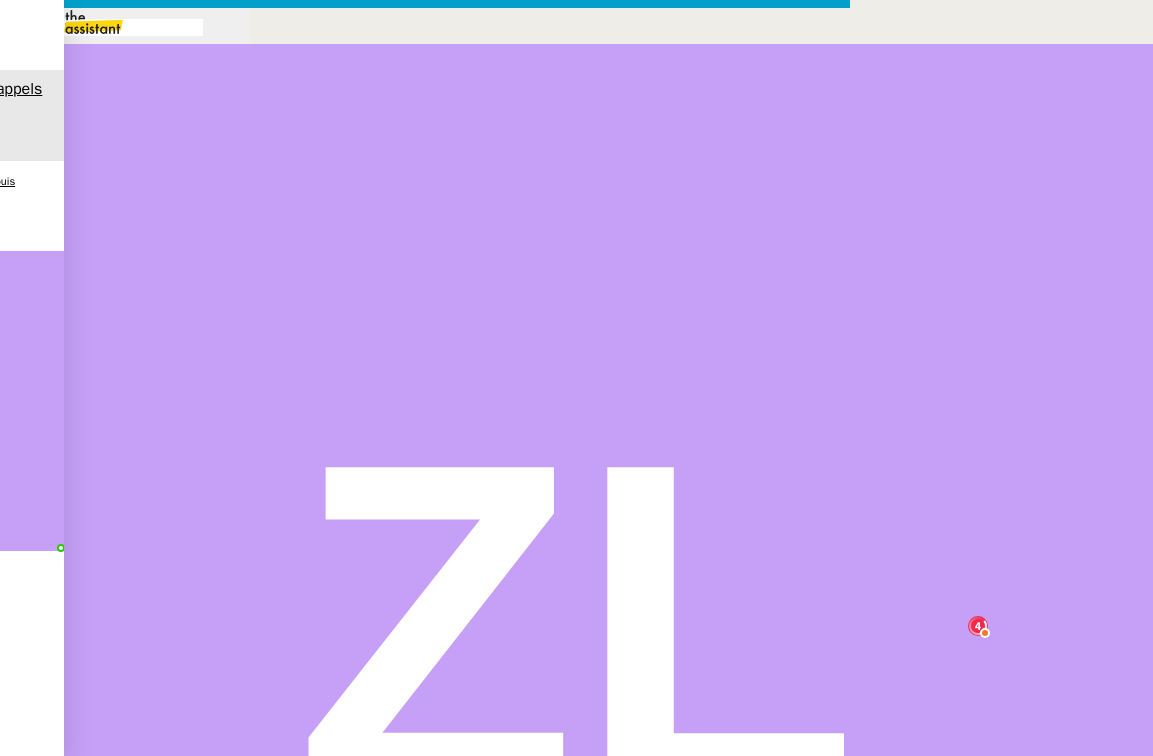click on "Si c'est le cas, je mets à jour la procédure en ce sens." at bounding box center (425, 1308) 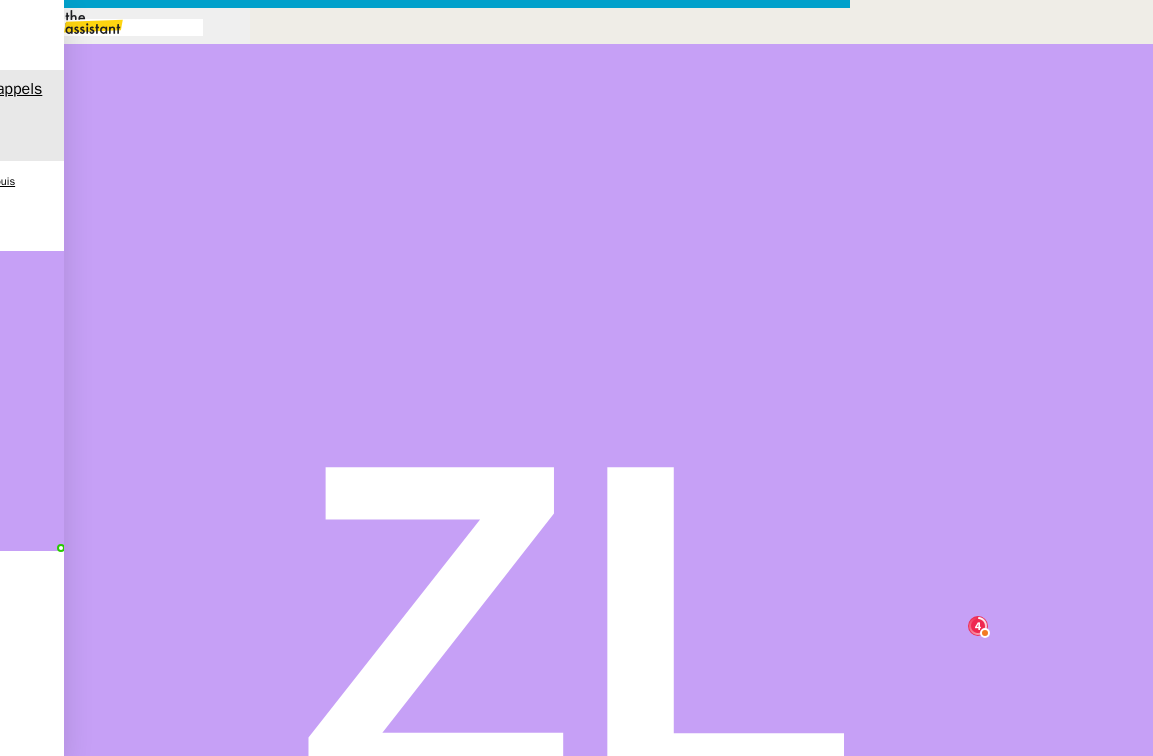 click on "Merci encore pour la clarification." at bounding box center [425, 1355] 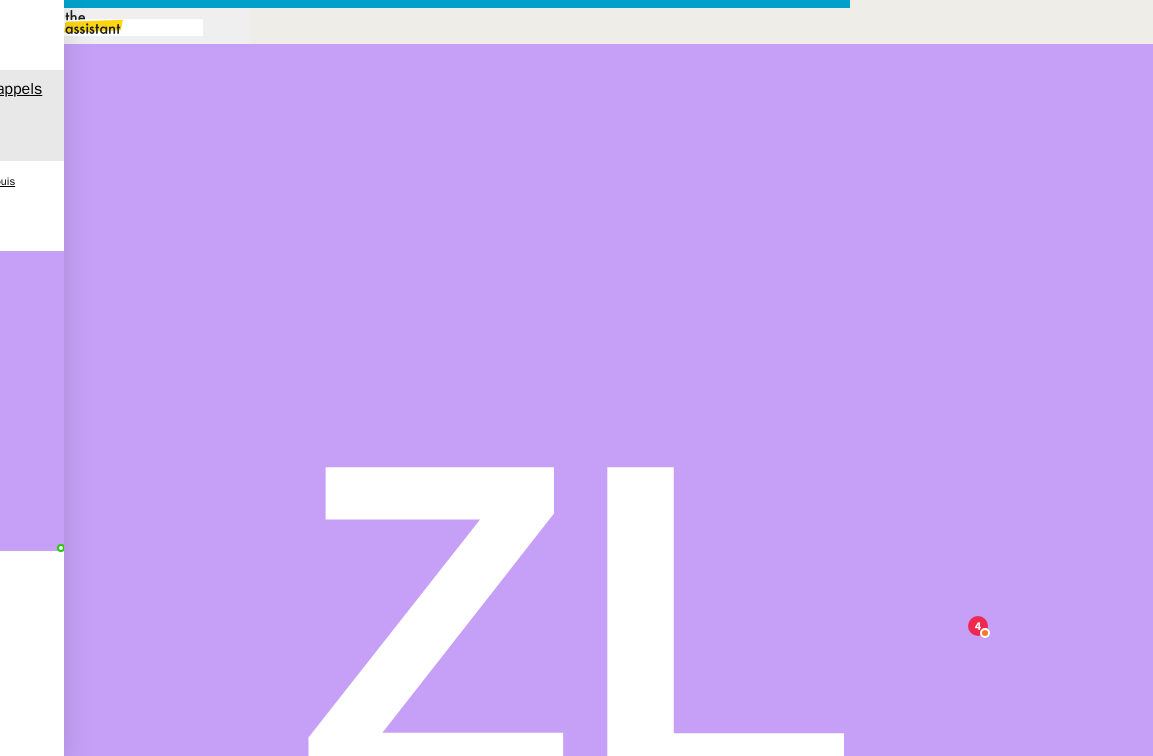 drag, startPoint x: 609, startPoint y: 605, endPoint x: 447, endPoint y: 607, distance: 162.01234 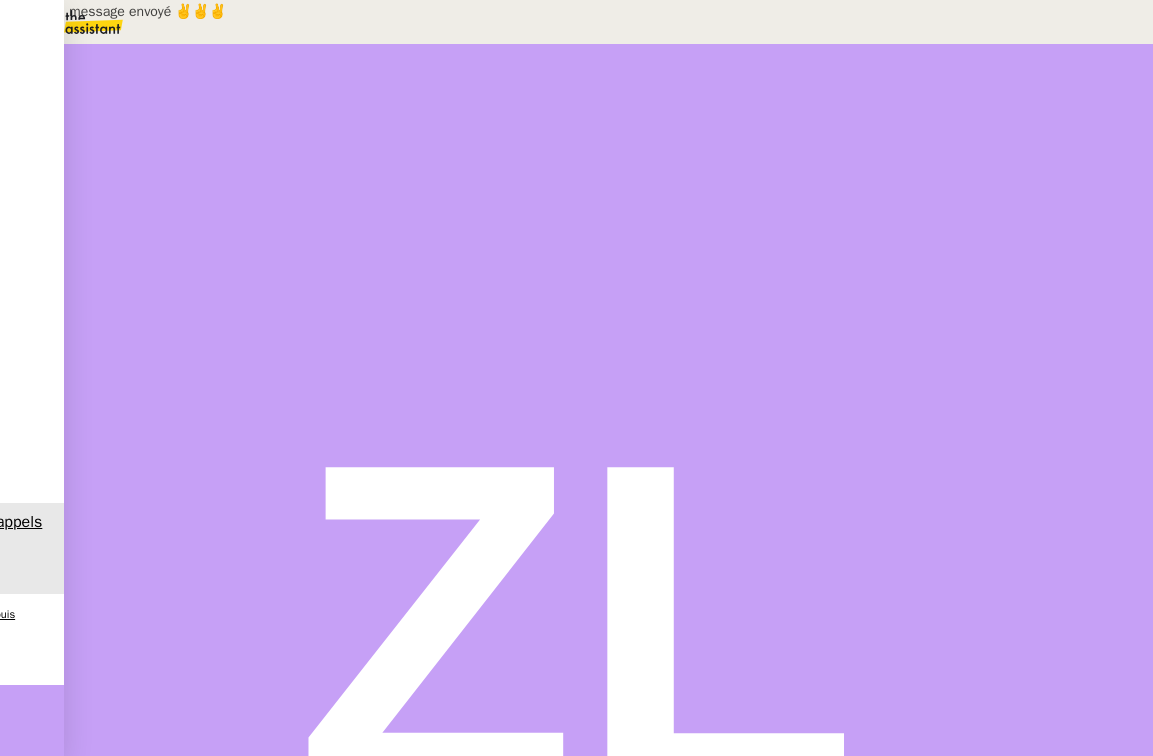 scroll, scrollTop: 0, scrollLeft: 0, axis: both 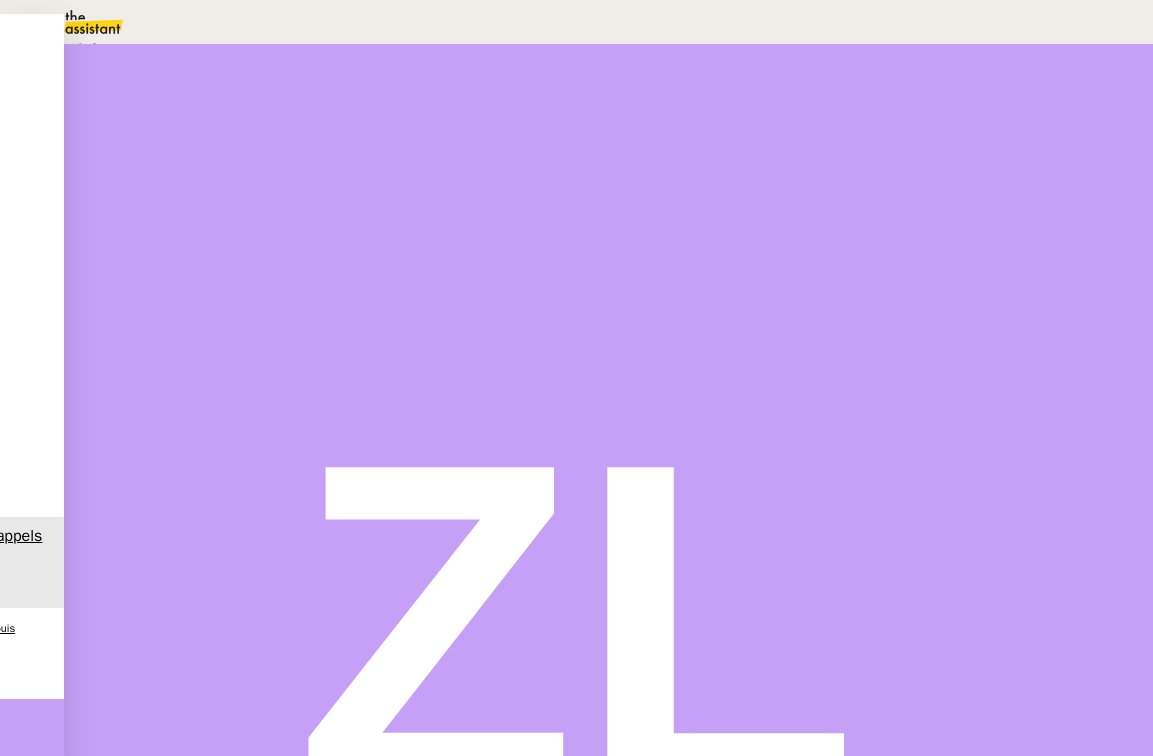 click on "En attente d'une réponse d'un client, d'un contact ou d'un tiers." at bounding box center (213, 49) 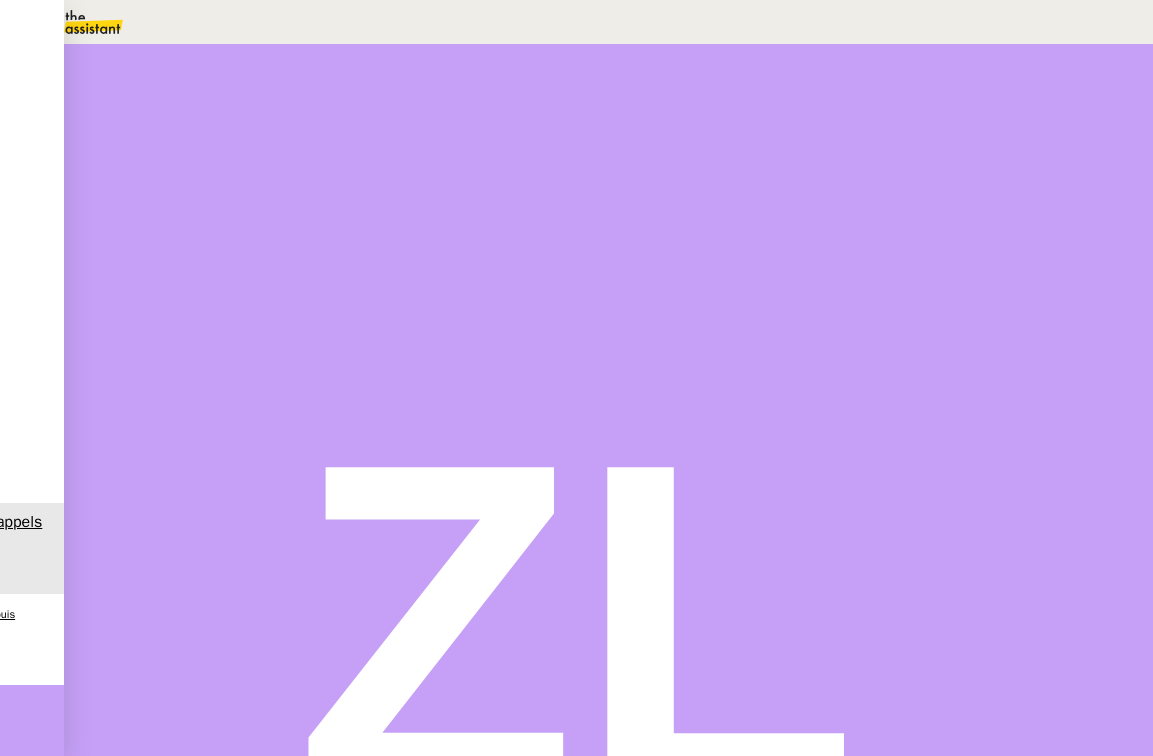 click on "Dans 2 jours ouvrés" at bounding box center [790, 177] 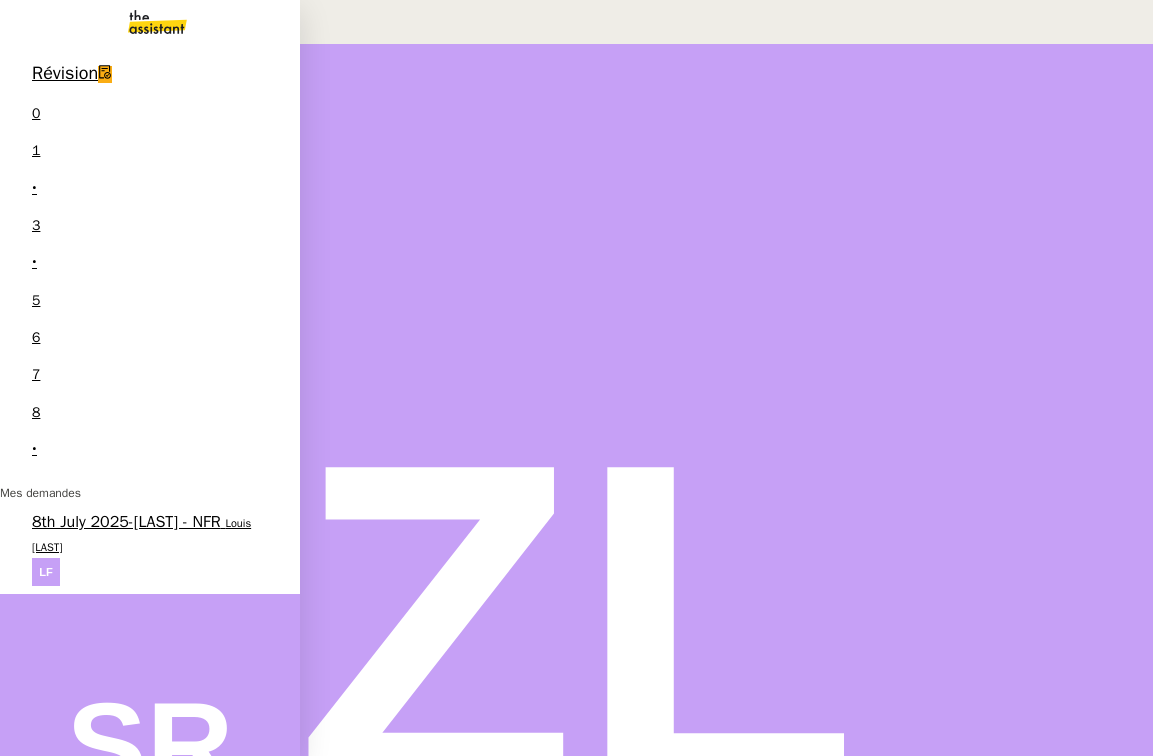 click on "Louis [LAST]" at bounding box center (141, 534) 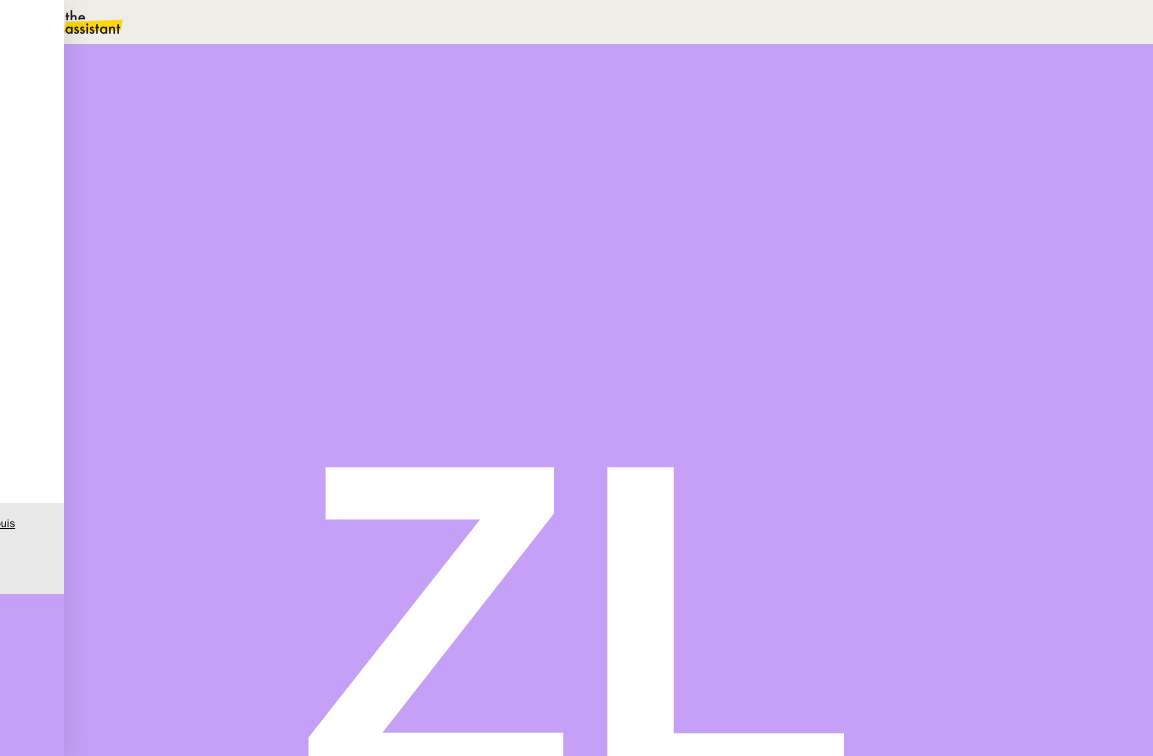 scroll, scrollTop: 0, scrollLeft: 0, axis: both 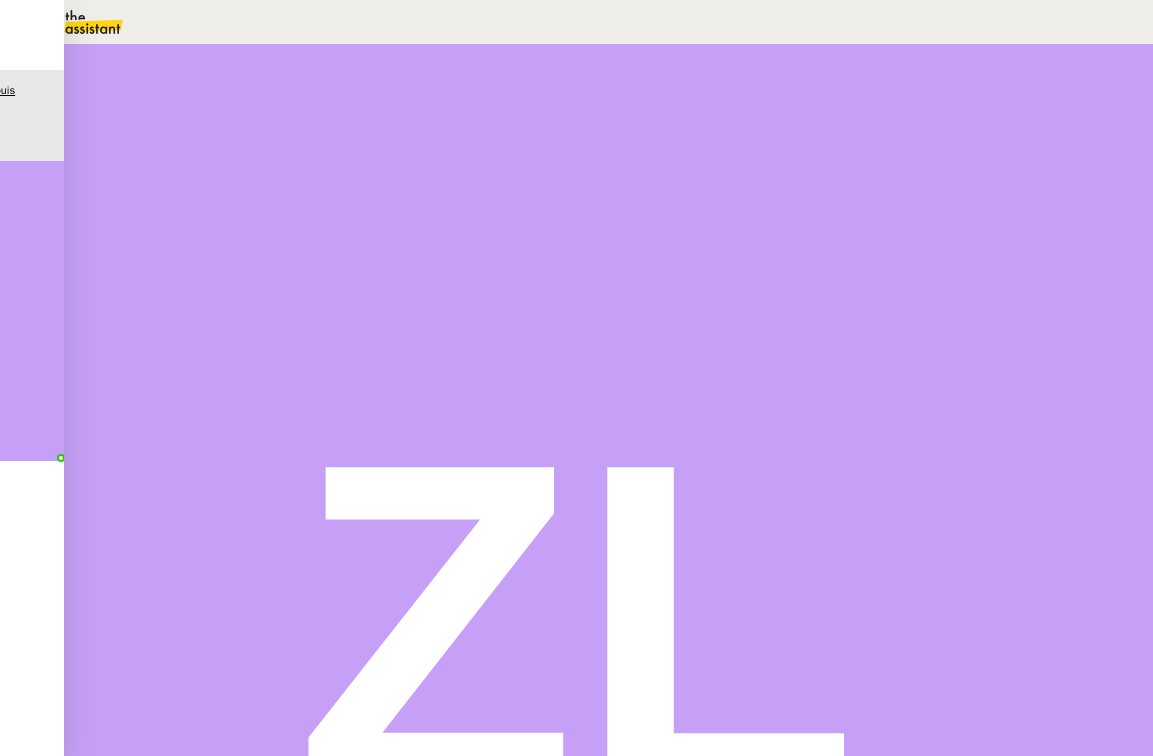 click on "Tâche" at bounding box center (628, 239) 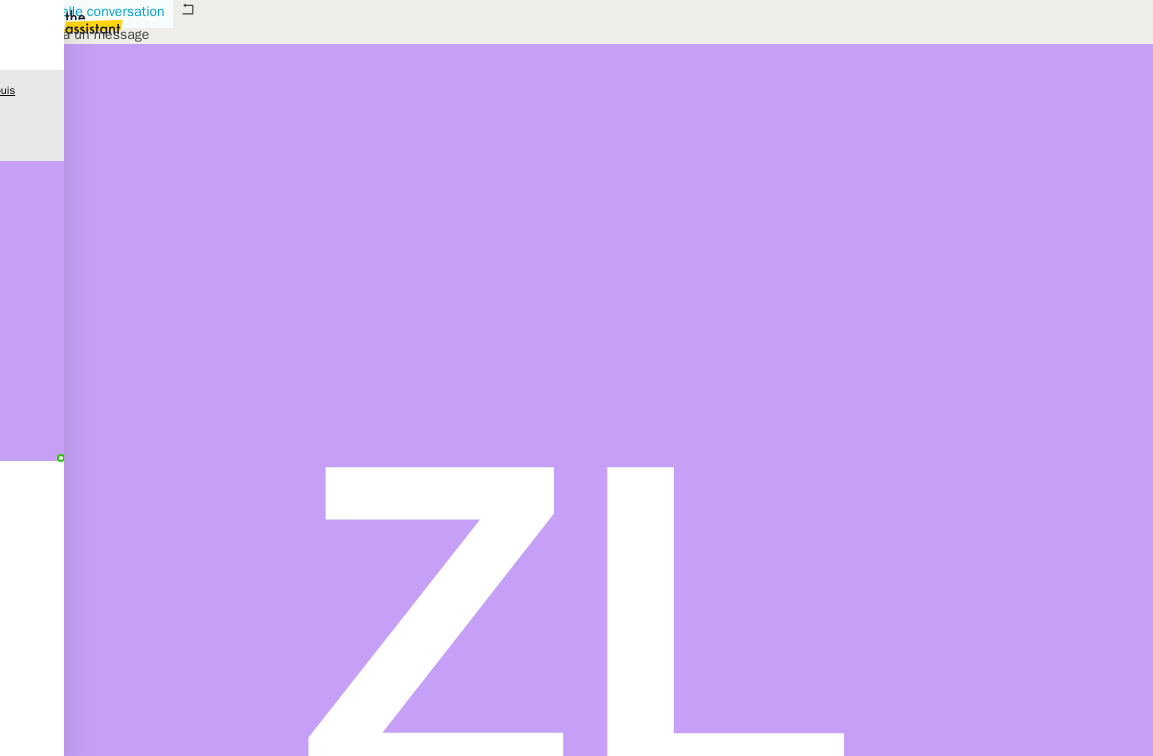 click on "Nouvelle conversation" at bounding box center (97, 11) 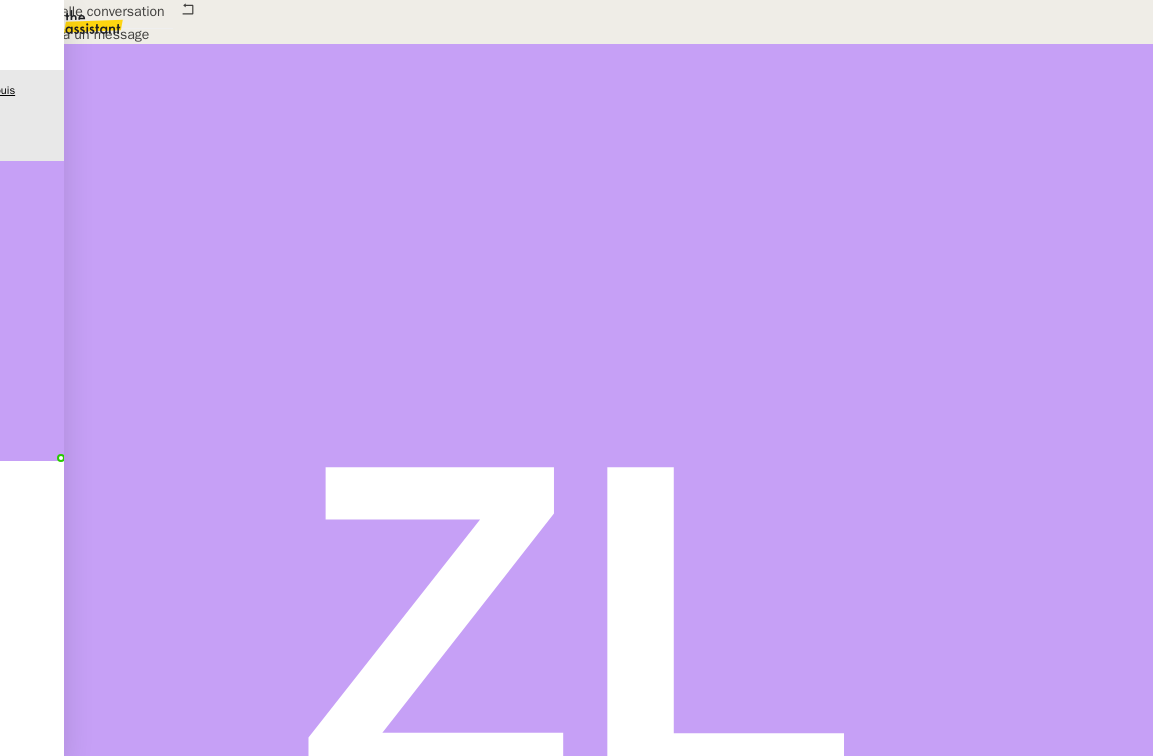 click on "•••••••" at bounding box center [34, 721] 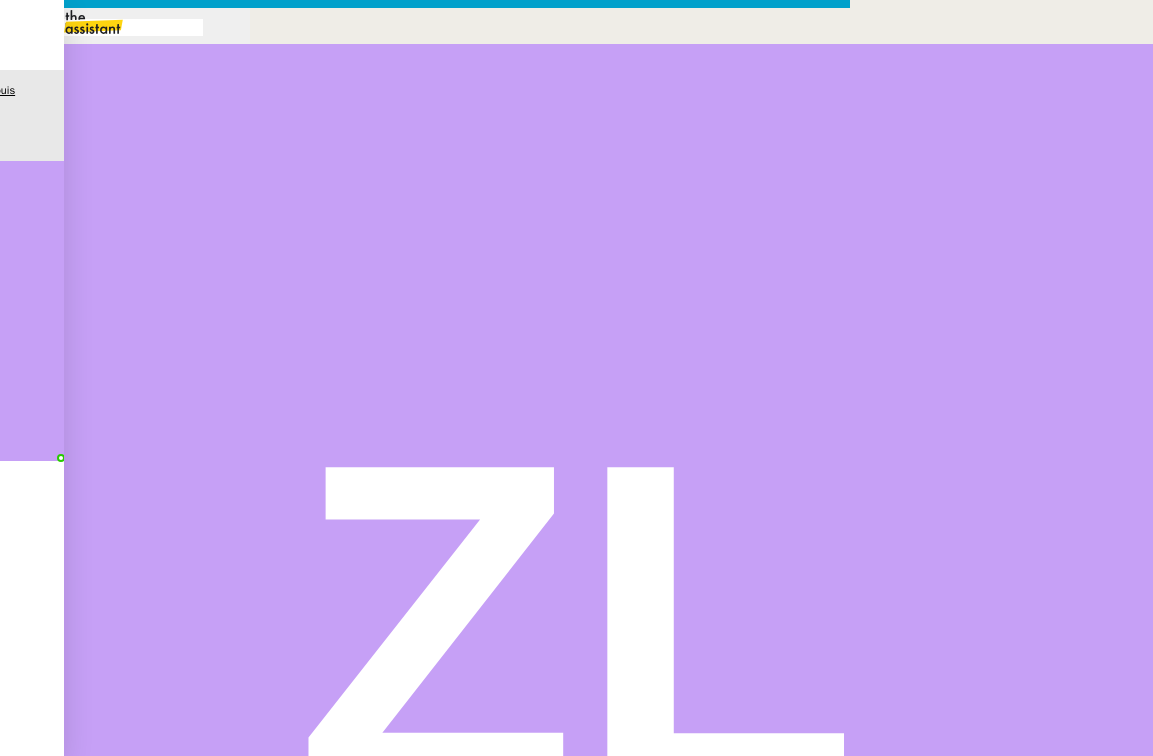 click on "•••••••••••••••••••••••" at bounding box center [89, 1002] 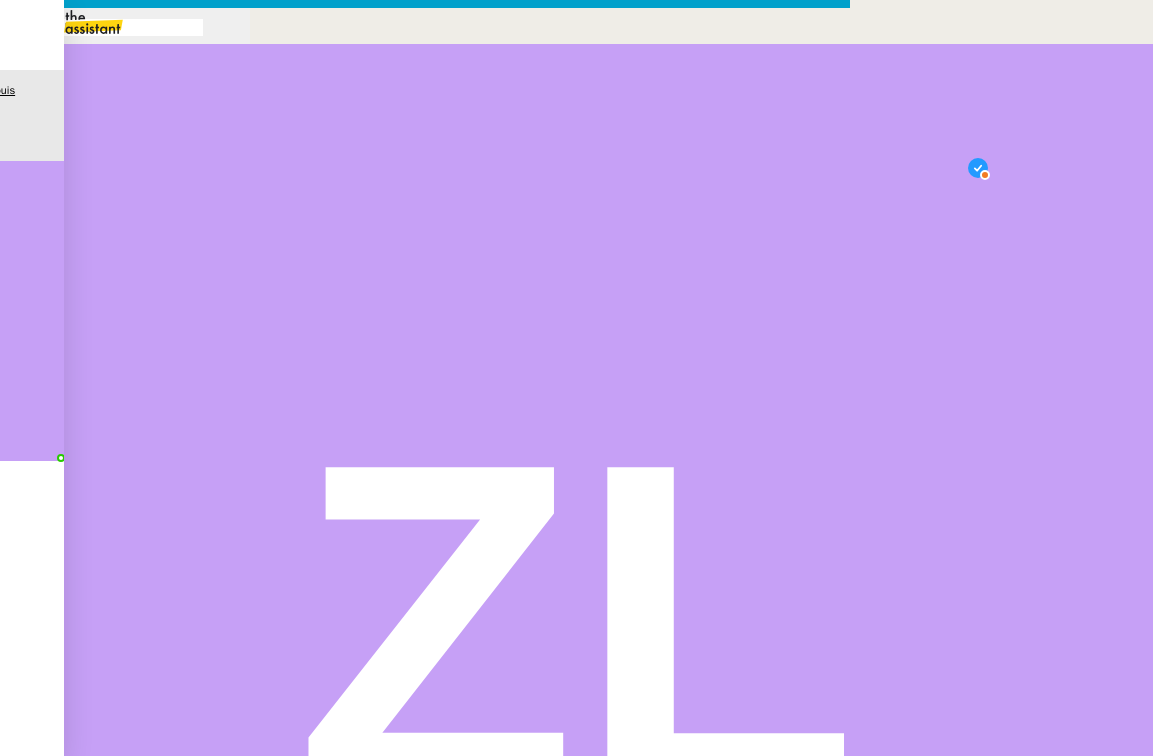 scroll, scrollTop: 21, scrollLeft: 0, axis: vertical 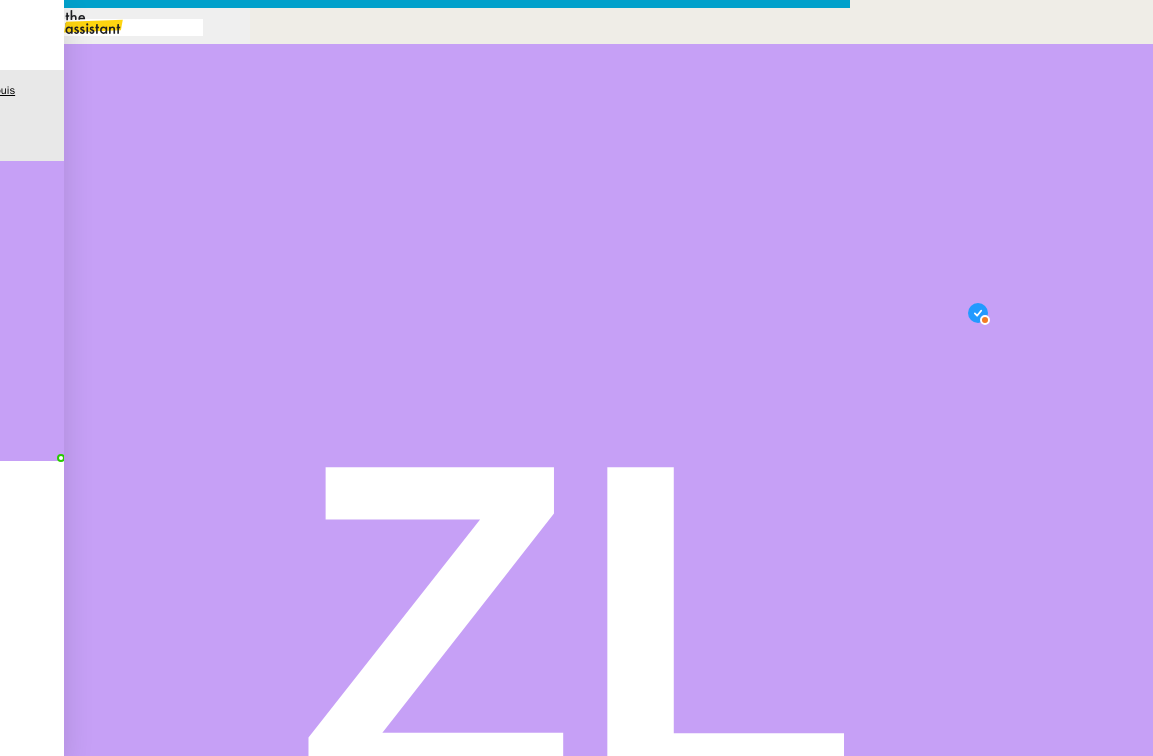 drag, startPoint x: 795, startPoint y: 205, endPoint x: 683, endPoint y: 205, distance: 112 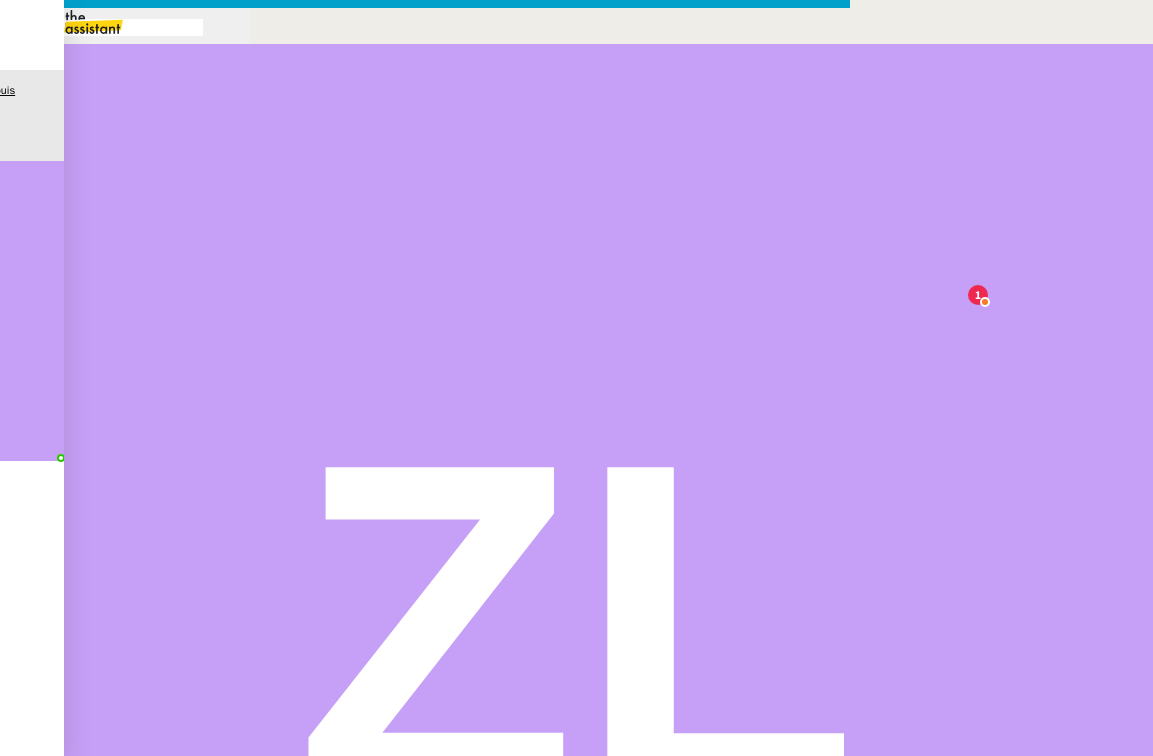 click on "Je vous souhaite une excellente fin de matinée et vous tiens informé de l'issue de pl'appel." at bounding box center (425, 930) 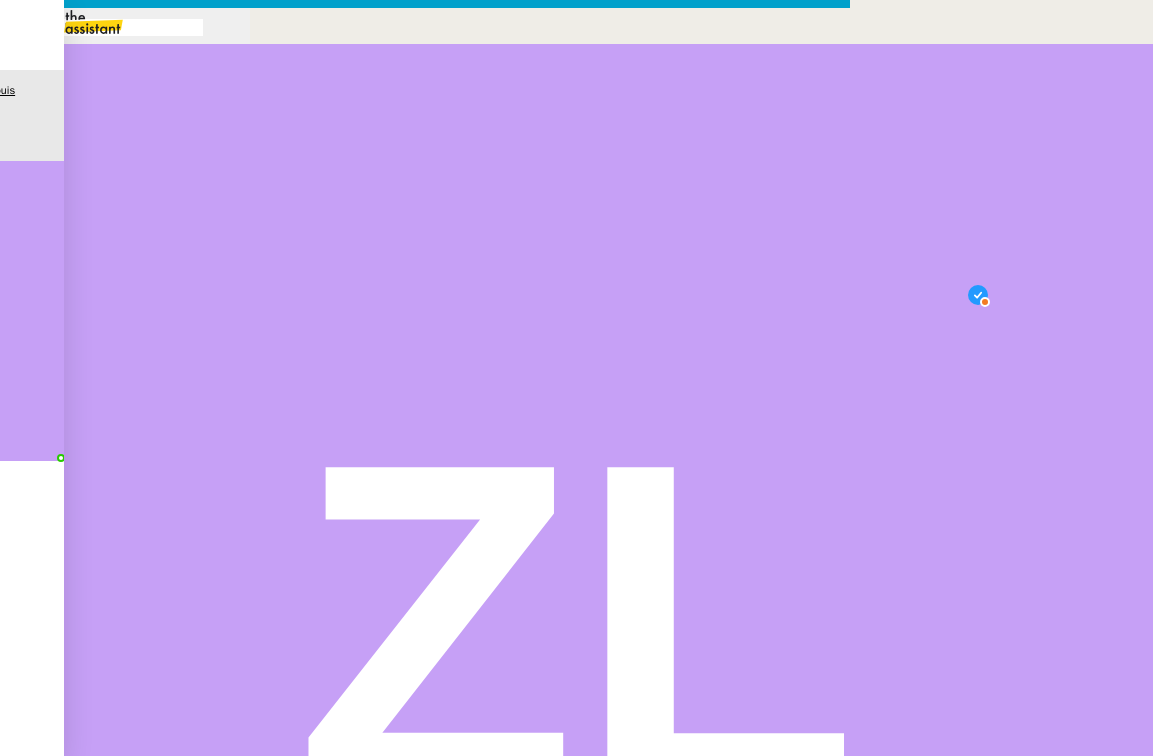 click on "Je vous souhaite une excellente fin de matinée et vous tiens informé de l'issue de l'appel" at bounding box center (425, 930) 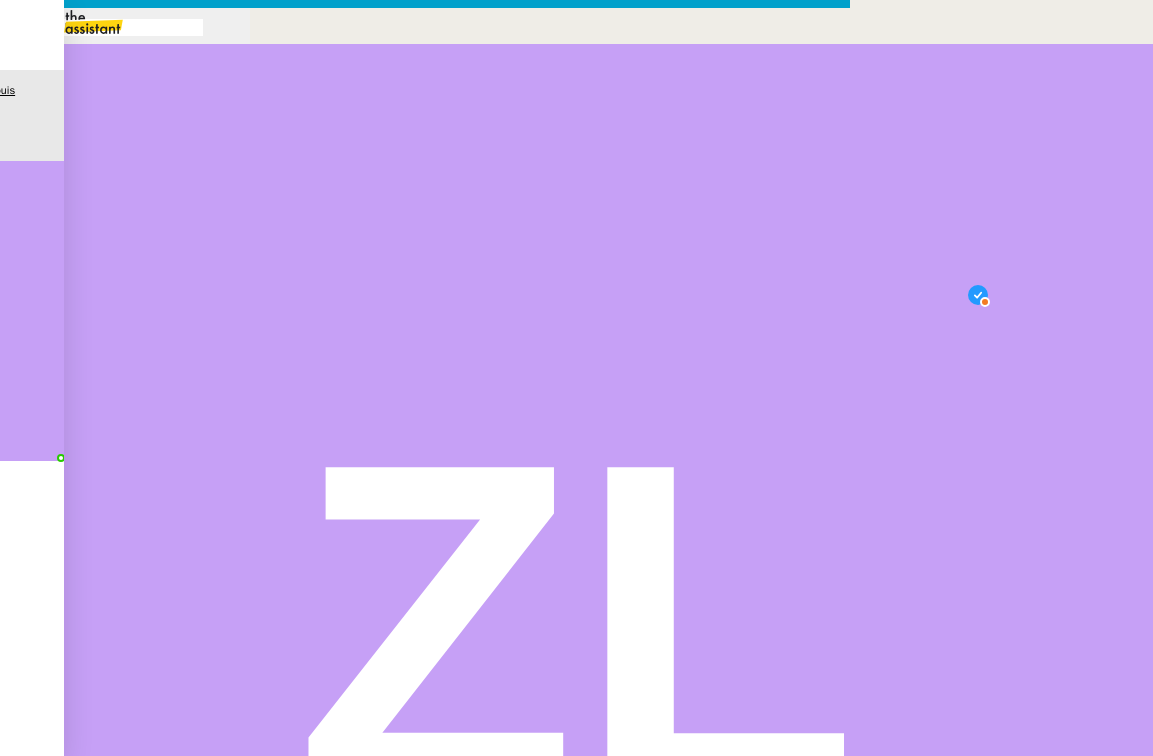 click on "Bonjour [FIRST], Je vous confirme que je réaliserai l’appel à [TIME] ce jour. Je vous souhaite une excellente fin de matinée et vous tiens informé de l'issue de l'appel. Bien cordialement, [FIRST]" at bounding box center (425, 920) 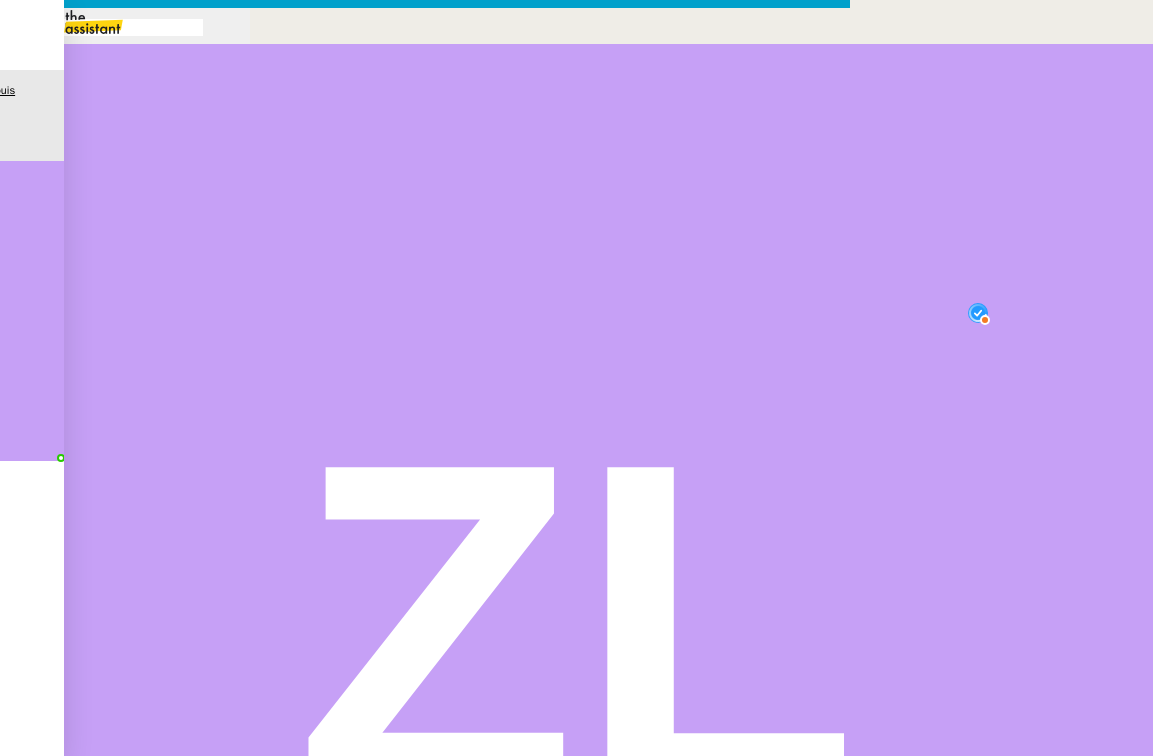 drag, startPoint x: 528, startPoint y: 279, endPoint x: 359, endPoint y: 277, distance: 169.01184 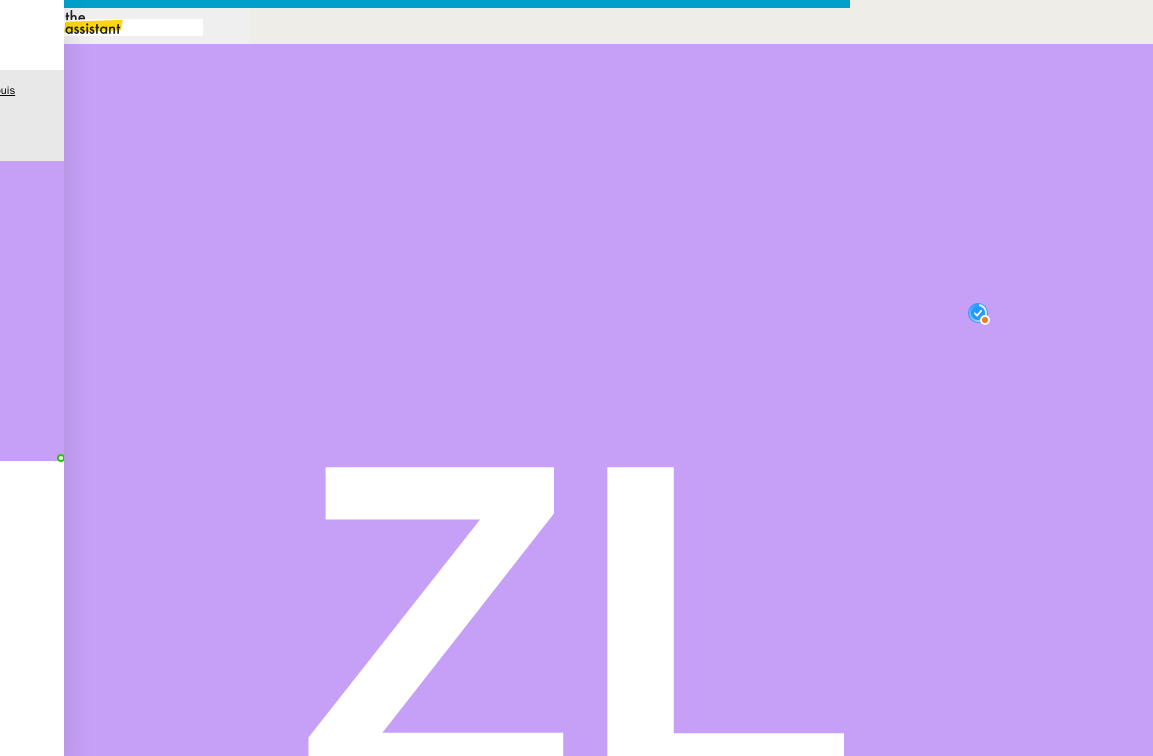 click on "Service TA - VOYAGE - PROPOSITION GLOBALE A utiliser dans le cadre de proposition de déplacement TA - RELANCE CLIENT (EN) Relancer un client lorsqu'il n'a pas répondu à un précédent message BAFERTY - MAIL AUDITION A utiliser dans le cadre de la procédure d'envoi des mails d'audition TA - PUBLICATION OFFRE D'EMPLOI Organisation du recrutement Orizair - Relance client 1 (EN) à utiliser pour orizair, première relance en anglais [FIRST] [LAST] Discours de présentation du paiement sécurisé TA - VOYAGES - PROPOSITION ITINERAIRE Soumettre les résultats d'une recherche Orizair - Empty Legs - Confirmation opérateur à utiliser dans la communication sur avinode pour les empty legs [FIRST] [LAST] TA - CONFIRMATION PAIEMENT (EN) Confirmer avec le client de modèle de transaction - Attention Plan Pro nécessaire. TA - COURRIER EXPEDIE (recommandé) A utiliser dans le cadre de l'envoi d'un courrier recommandé TA - PARTAGE DE CALENDRIER (EN) PSPI - Appel de fonds MJL" at bounding box center (425, 592) 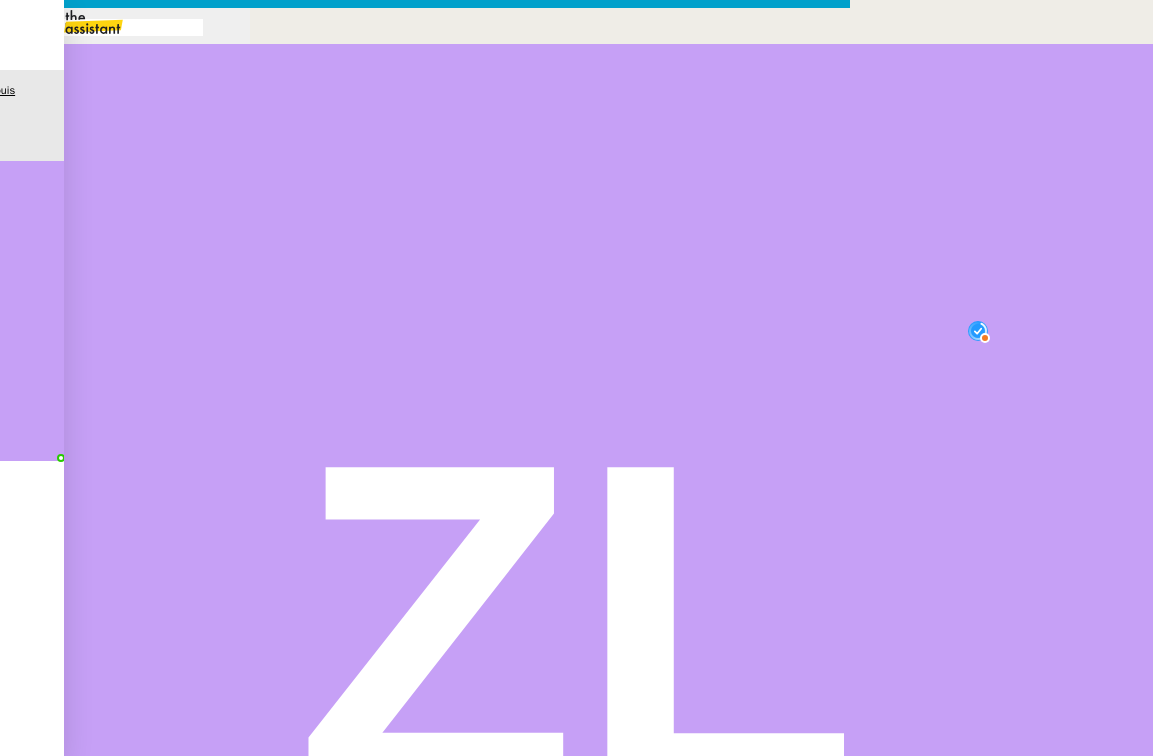 click at bounding box center (425, 1000) 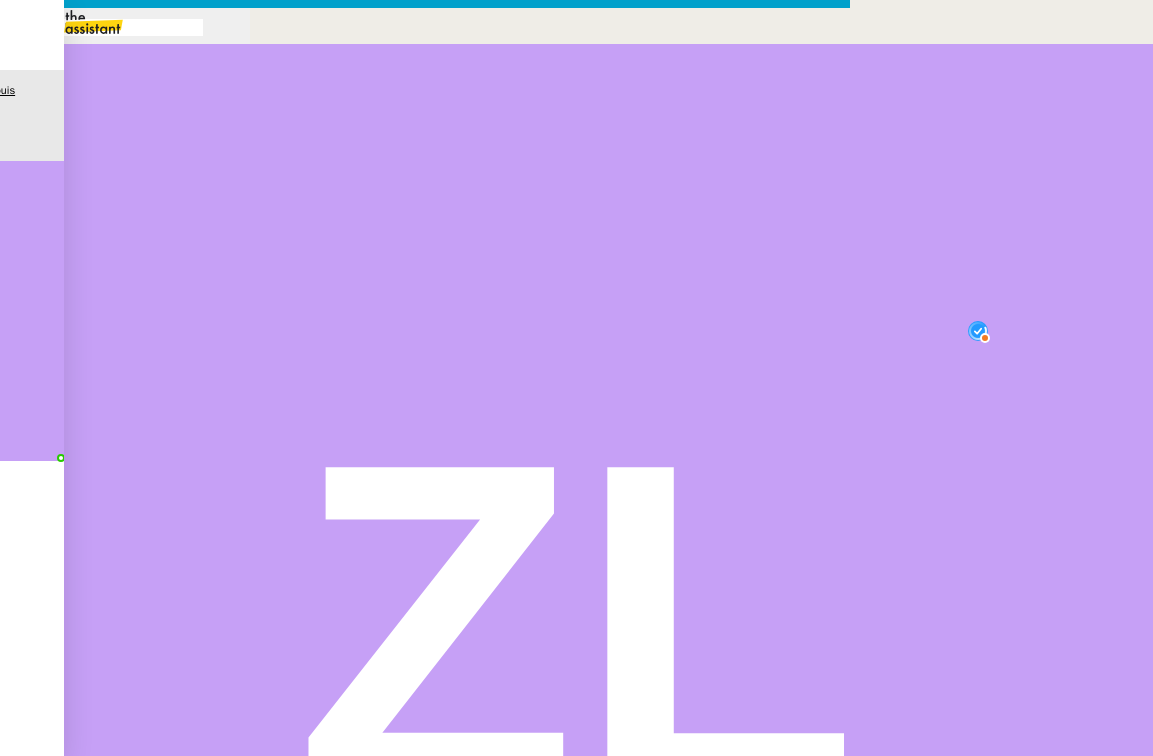 click on "Joséphine [LAST]" at bounding box center (425, 1023) 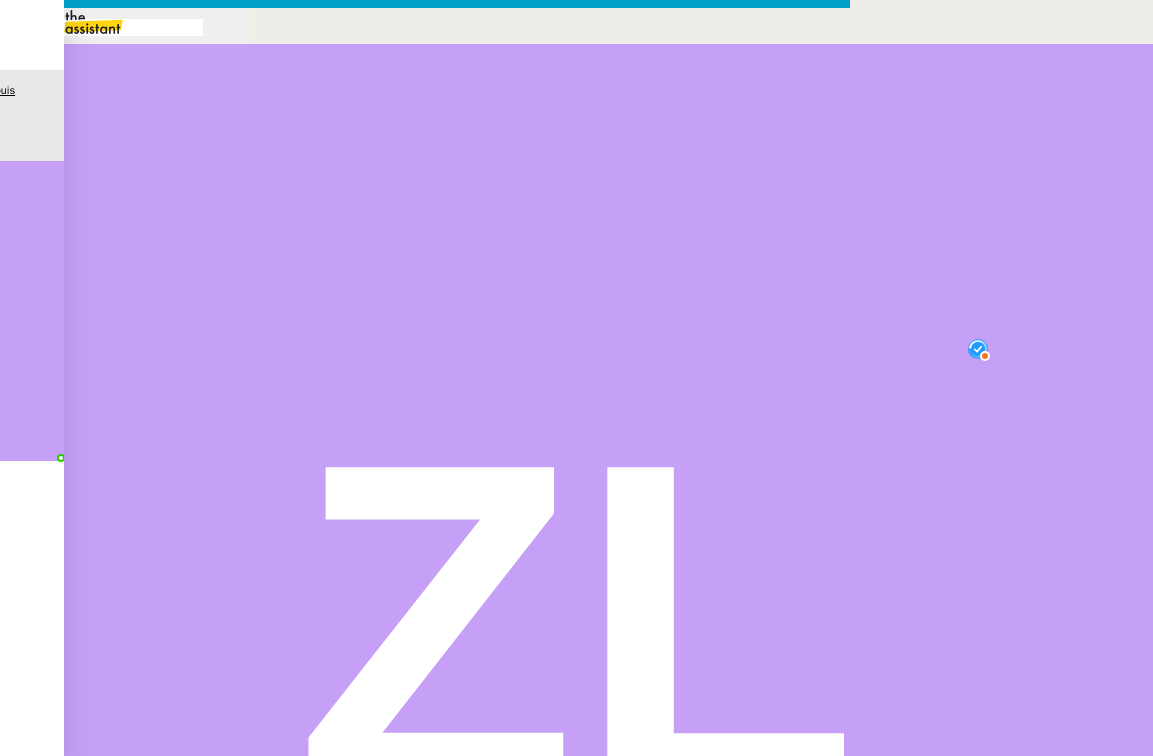 click at bounding box center [425, 719] 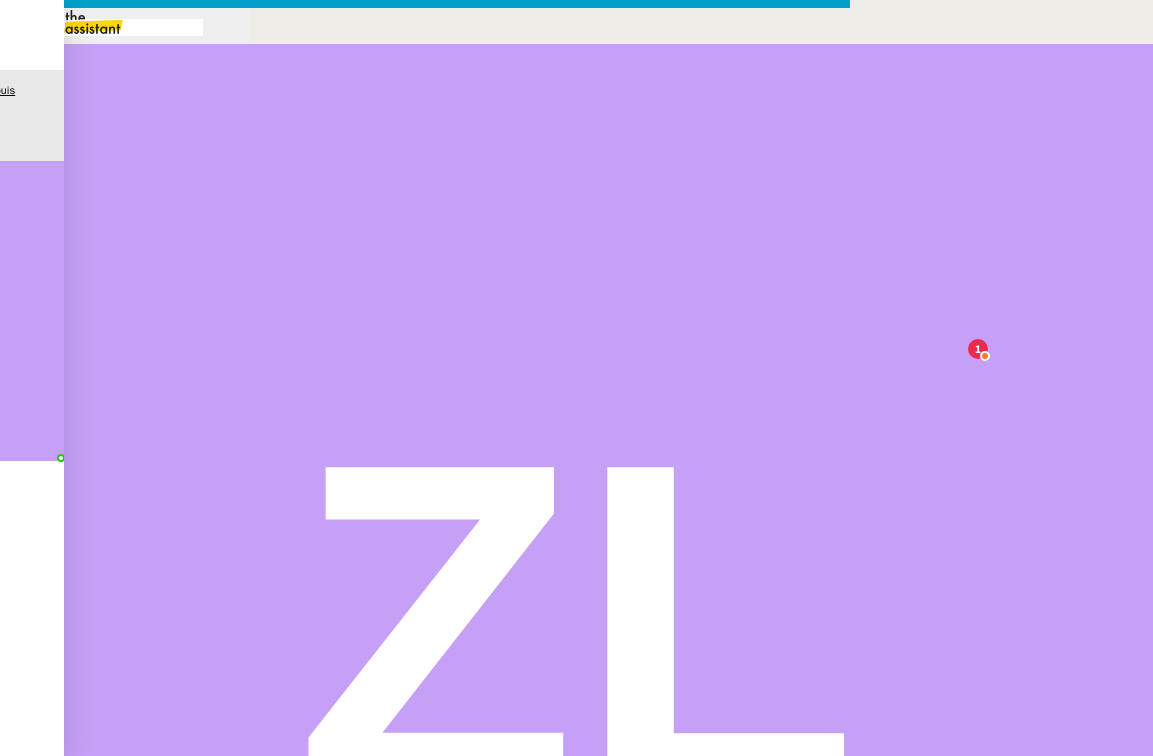 click on "Service TA - VOYAGE - PROPOSITION GLOBALE A utiliser dans le cadre de proposition de déplacement TA - RELANCE CLIENT (EN) Relancer un client lorsqu'il n'a pas répondu à un précédent message BAFERTY - MAIL AUDITION A utiliser dans le cadre de la procédure d'envoi des mails d'audition TA - PUBLICATION OFFRE D'EMPLOI Organisation du recrutement Orizair - Relance client 1 (EN) à utiliser pour orizair, première relance en anglais [FIRST] [LAST] Discours de présentation du paiement sécurisé TA - VOYAGES - PROPOSITION ITINERAIRE Soumettre les résultats d'une recherche Orizair - Empty Legs - Confirmation opérateur à utiliser dans la communication sur avinode pour les empty legs [FIRST] [LAST] TA - CONFIRMATION PAIEMENT (EN) Confirmer avec le client de modèle de transaction - Attention Plan Pro nécessaire. TA - COURRIER EXPEDIE (recommandé) A utiliser dans le cadre de l'envoi d'un courrier recommandé TA - PARTAGE DE CALENDRIER (EN) PSPI - Appel de fonds MJL" at bounding box center (576, 611) 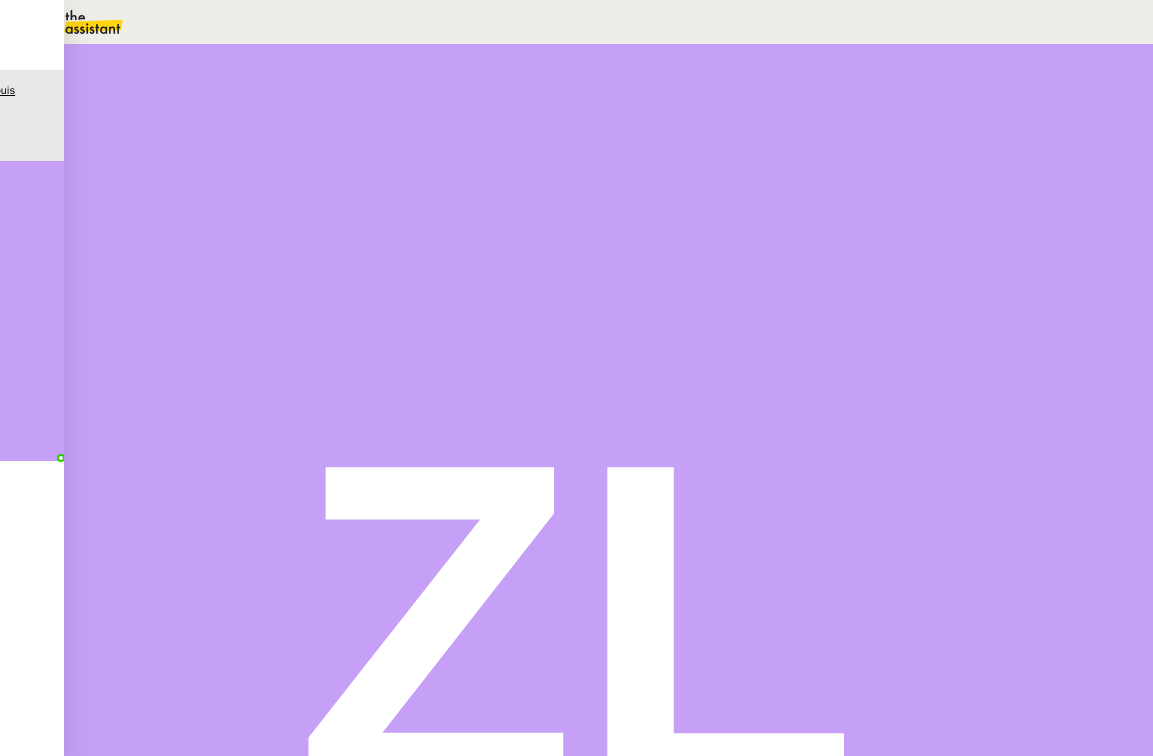 scroll, scrollTop: 1207, scrollLeft: 0, axis: vertical 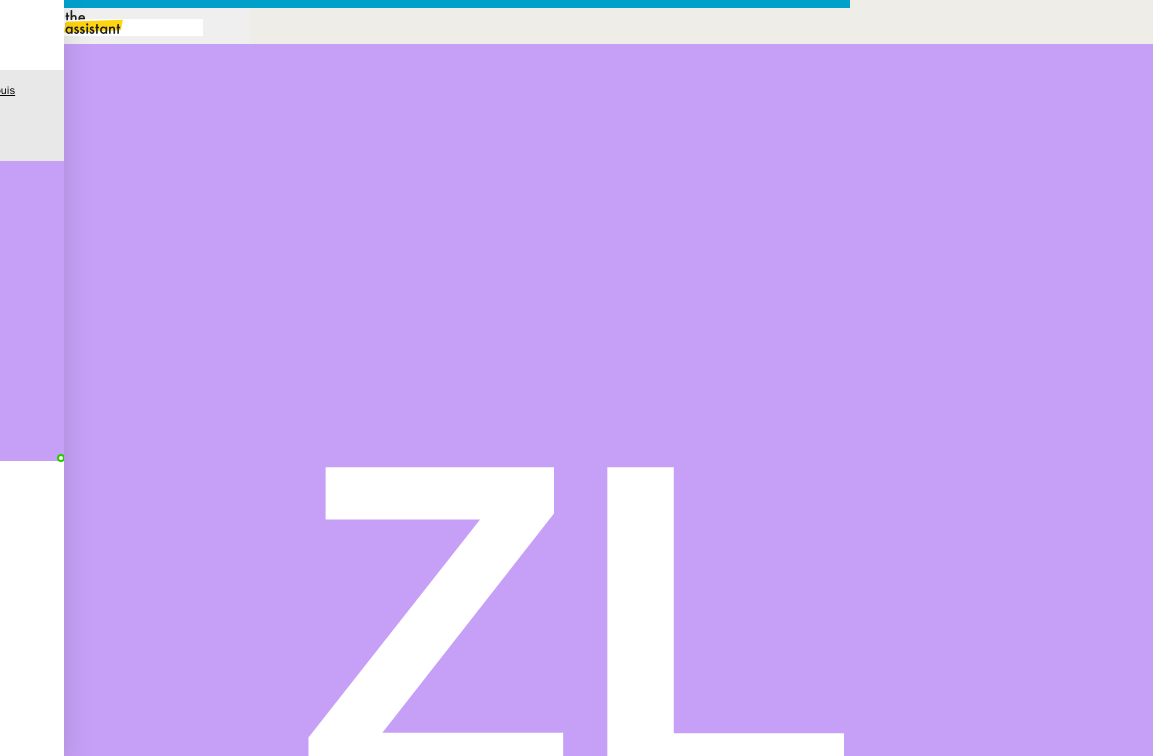 click at bounding box center [425, 719] 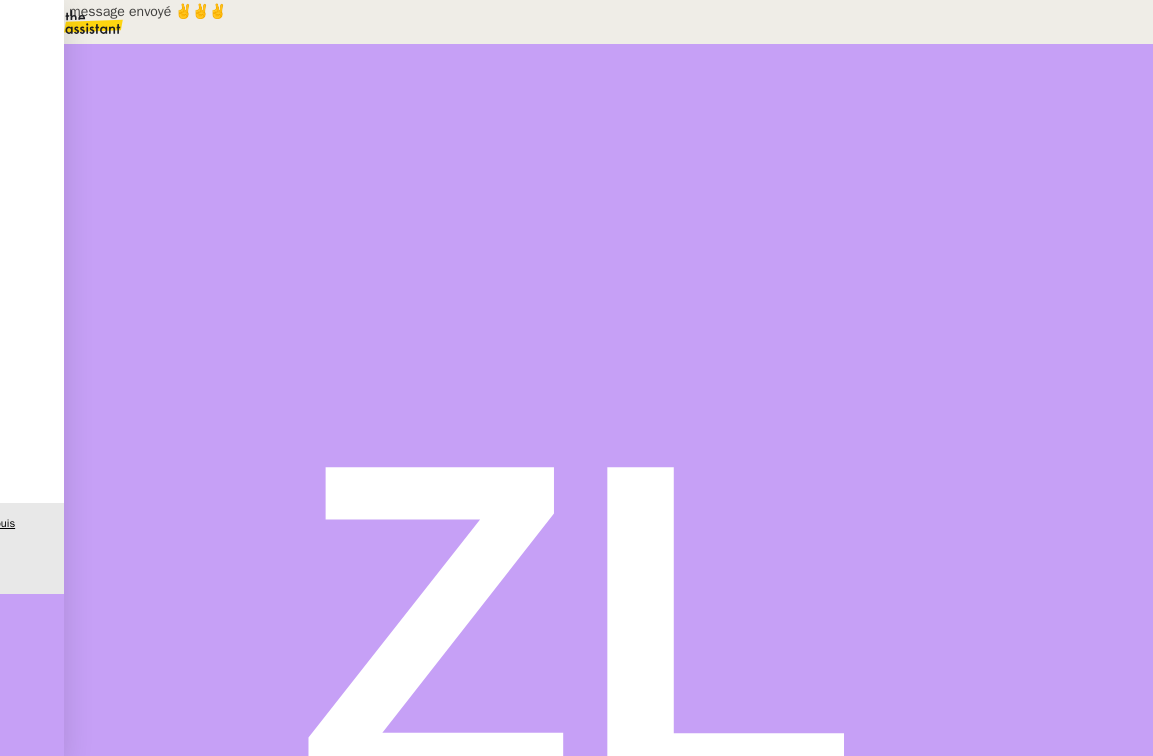 click at bounding box center [136, 340] 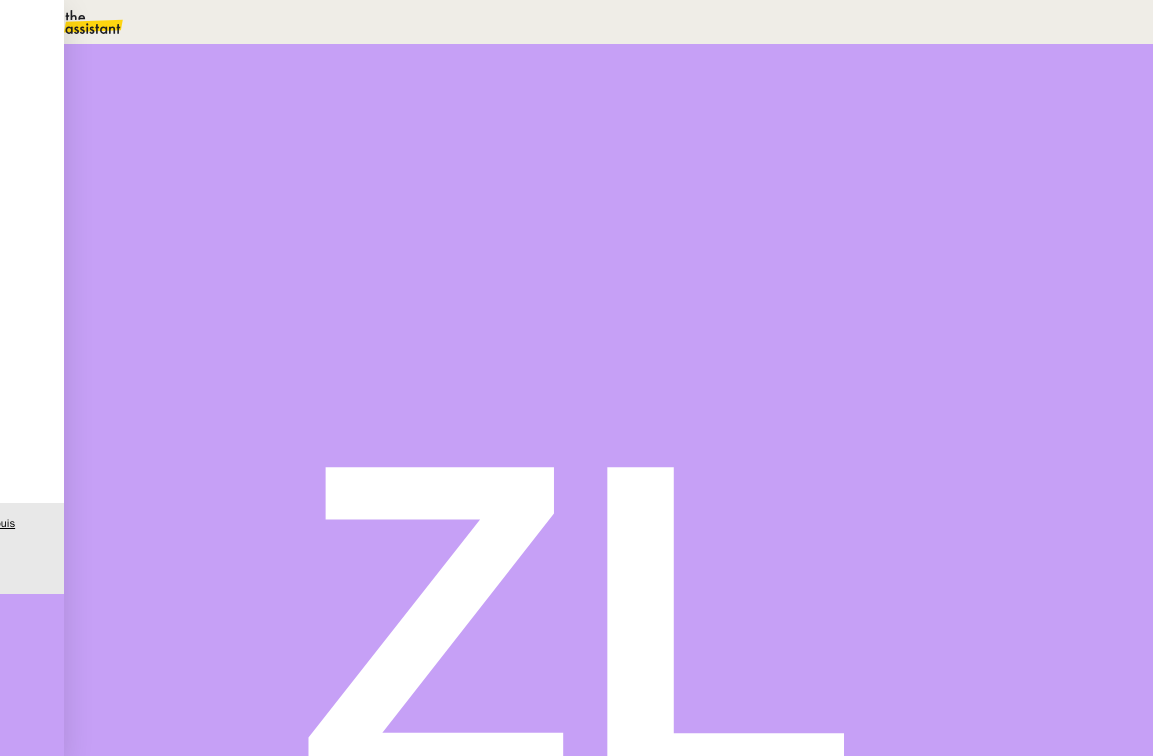 click on "Statut" at bounding box center [139, 112] 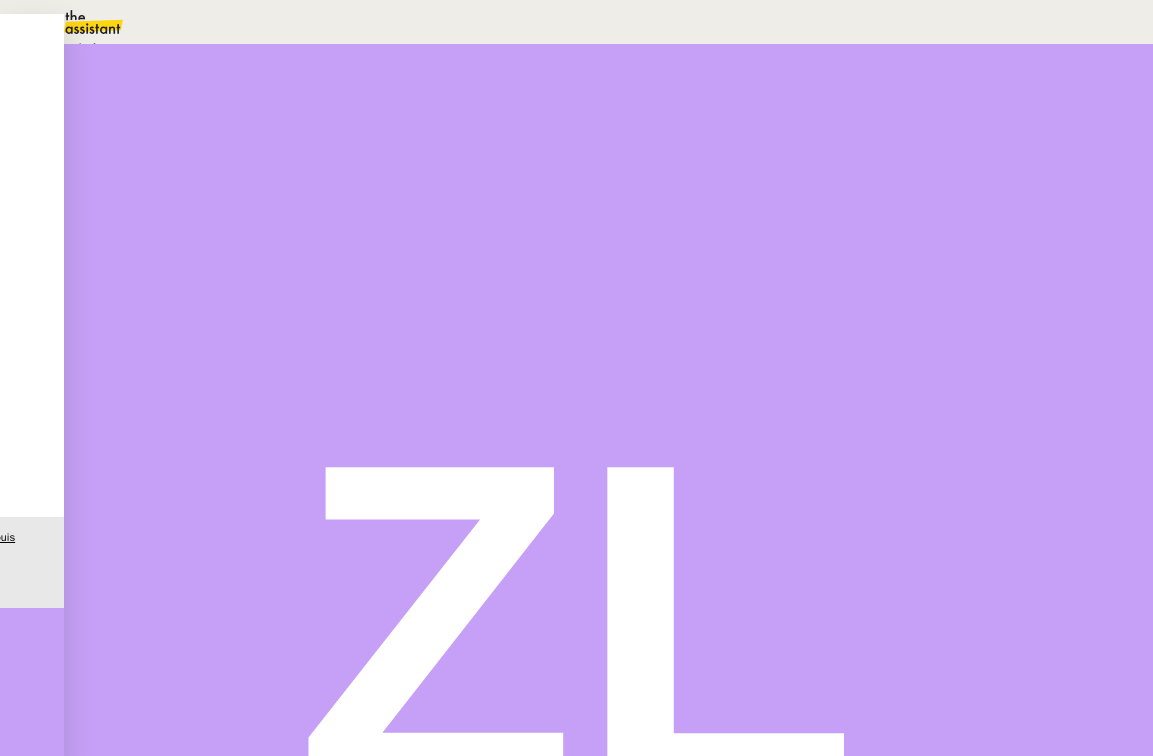 click on "En attente" at bounding box center [72, 48] 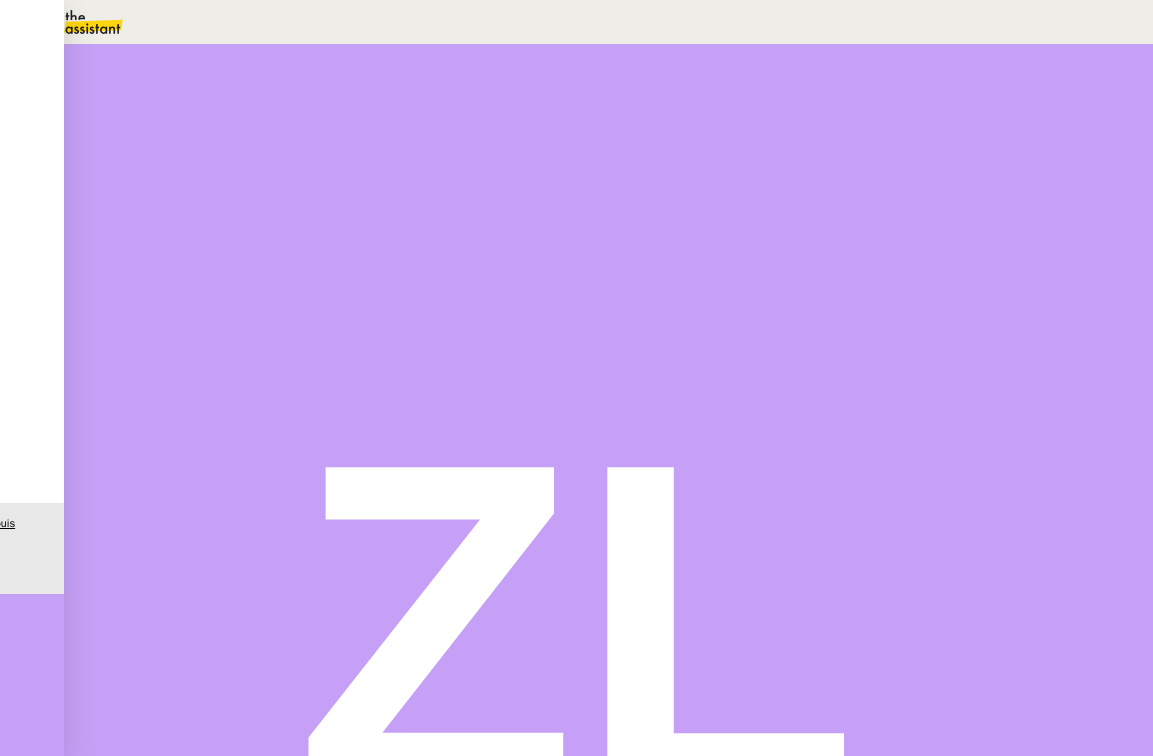 click on "Dans 2 jours ouvrés" at bounding box center (790, 177) 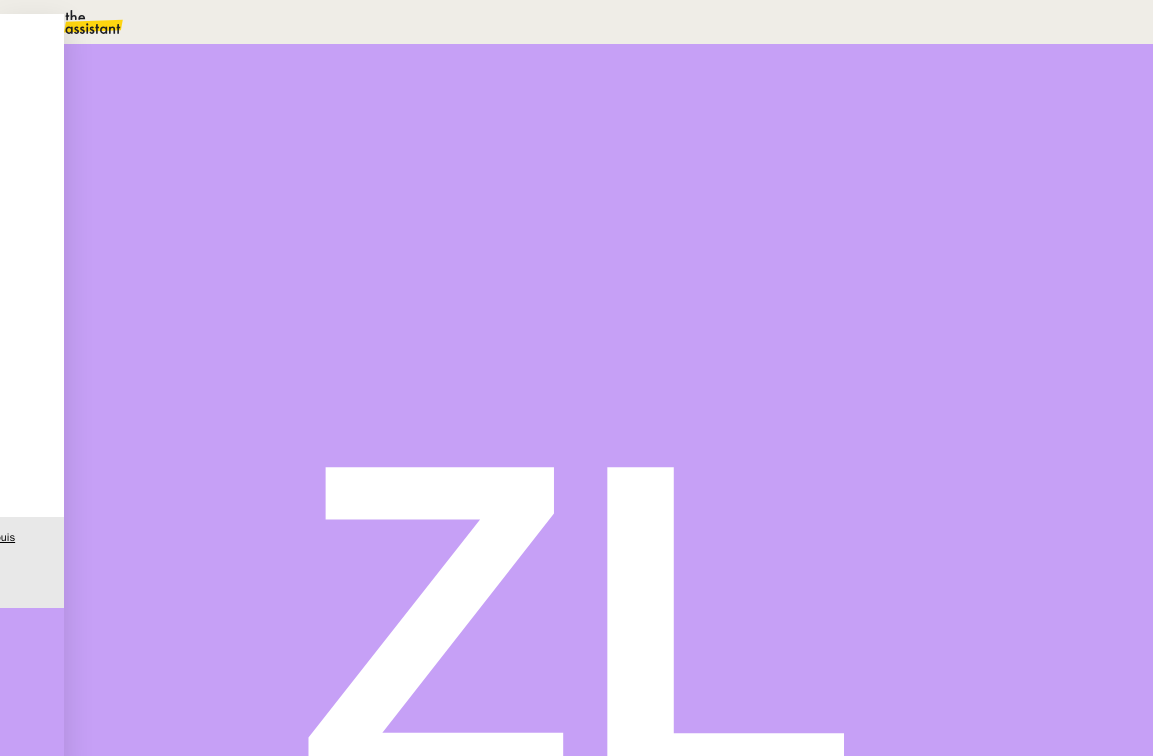 scroll, scrollTop: 168, scrollLeft: 0, axis: vertical 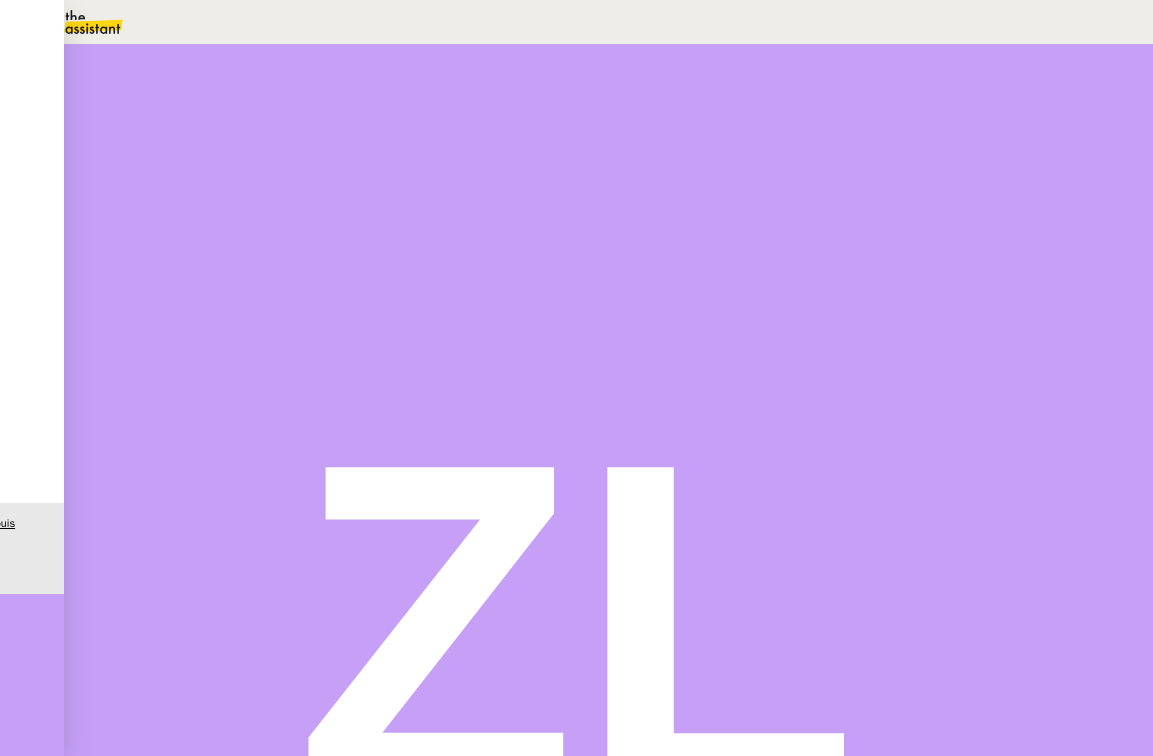 type on "••••• •••••••" 